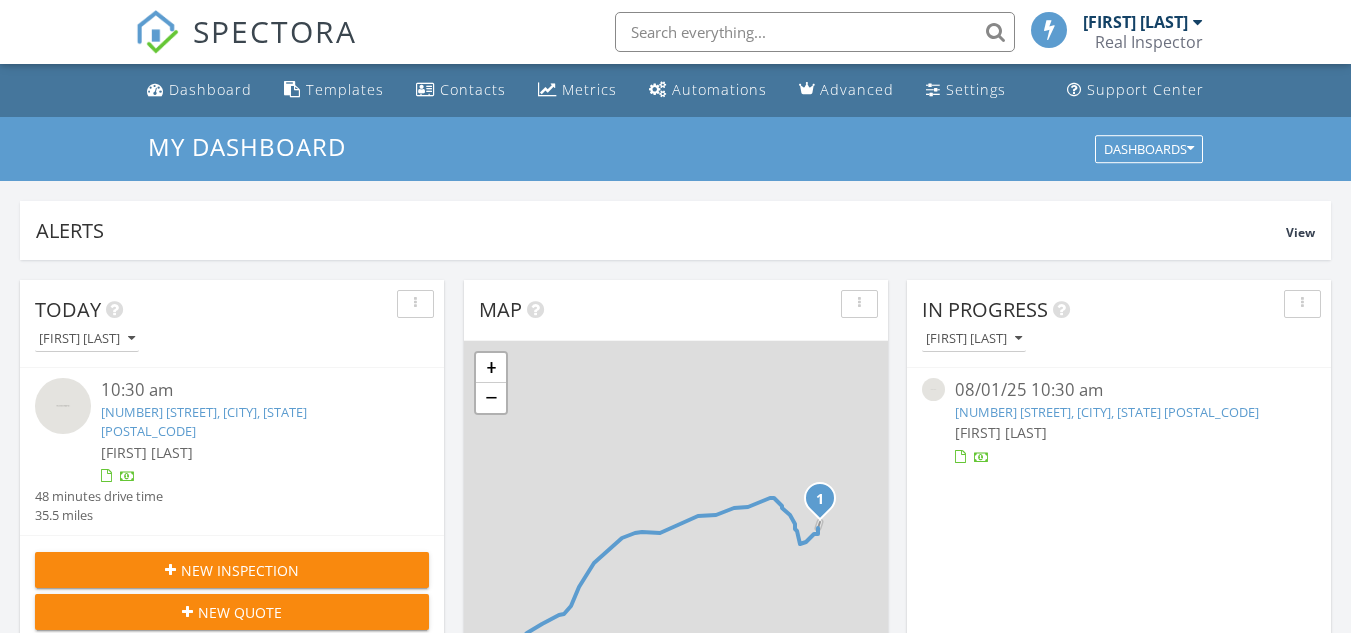 scroll, scrollTop: 0, scrollLeft: 0, axis: both 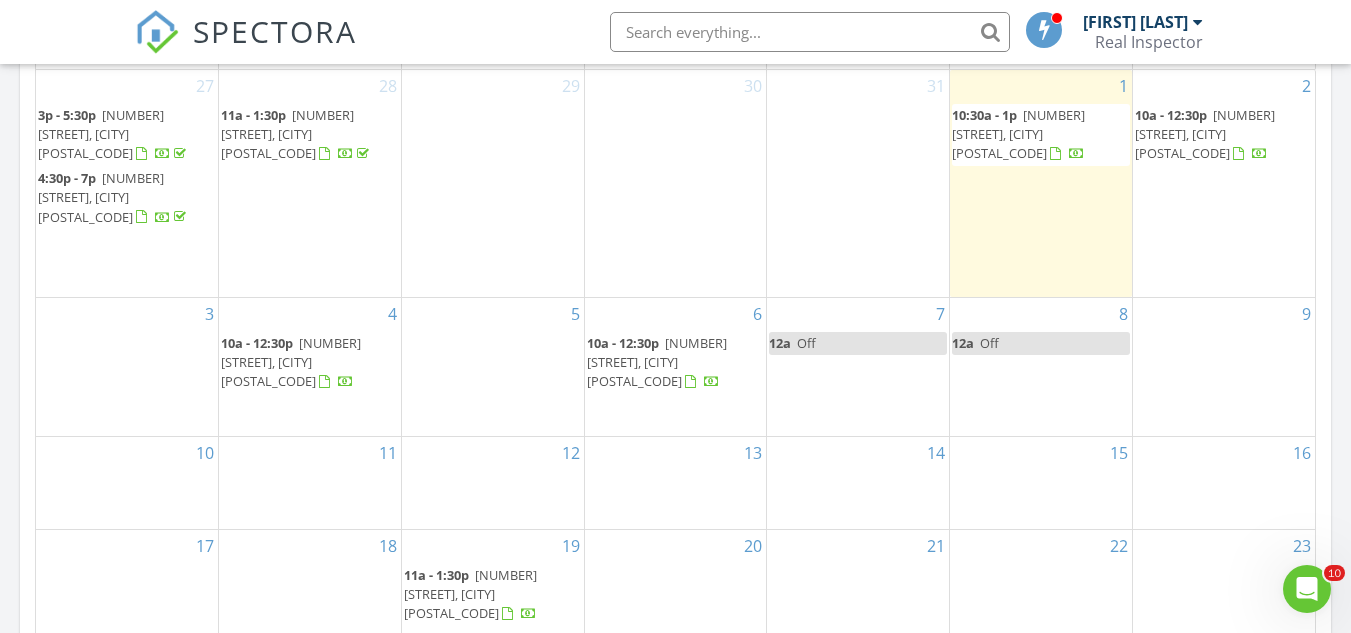 click on "SPECTORA
Jarian  Jones
Real Inspector
Role:
Inspector
Change Role
Dashboard
New Inspection
Inspections
Calendar
Template Editor
Contacts
Automations
Team
Metrics
Payments
Data Exports
Billing
Reporting
Advanced
Settings
What's New
Sign Out
Change Active Role
Your account has more than one possible role. Please choose how you'd like to view the site:
Company/Agency
City
Role
Dashboard
Templates
Contacts
Metrics
Automations
Advanced
Settings
Support Center
All schedulers
Jarian Jones
Refresh" at bounding box center (675, 425) 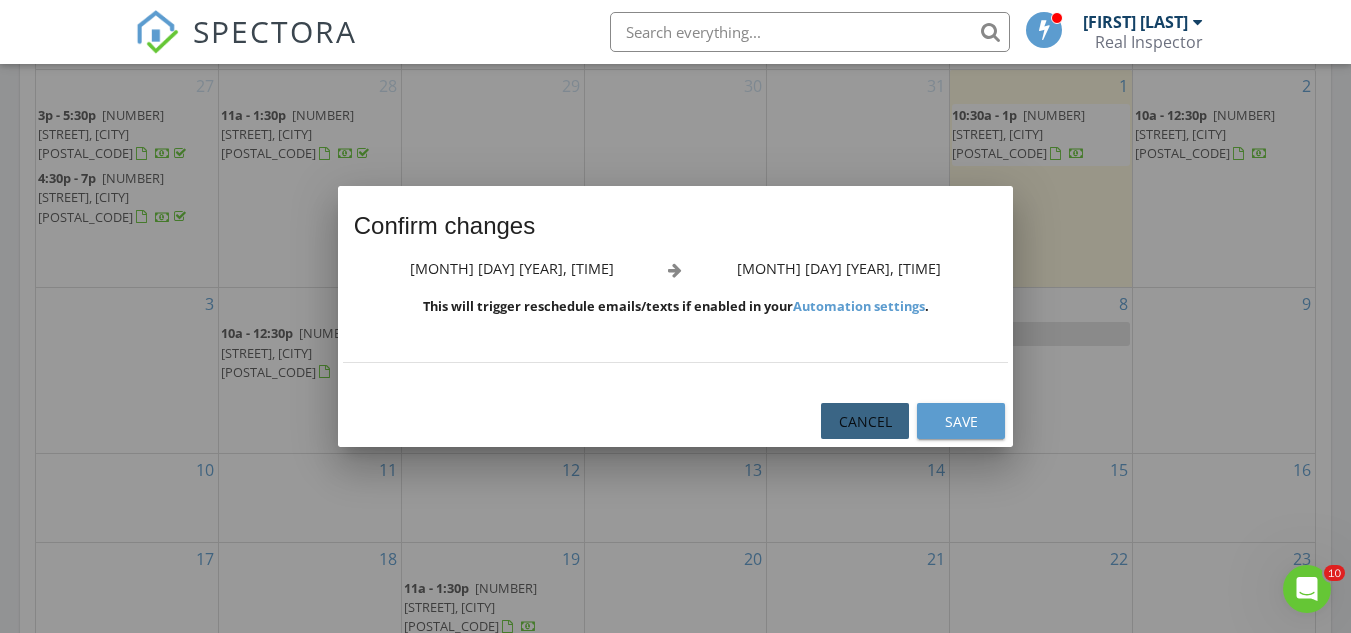 click on "Cancel" at bounding box center (865, 421) 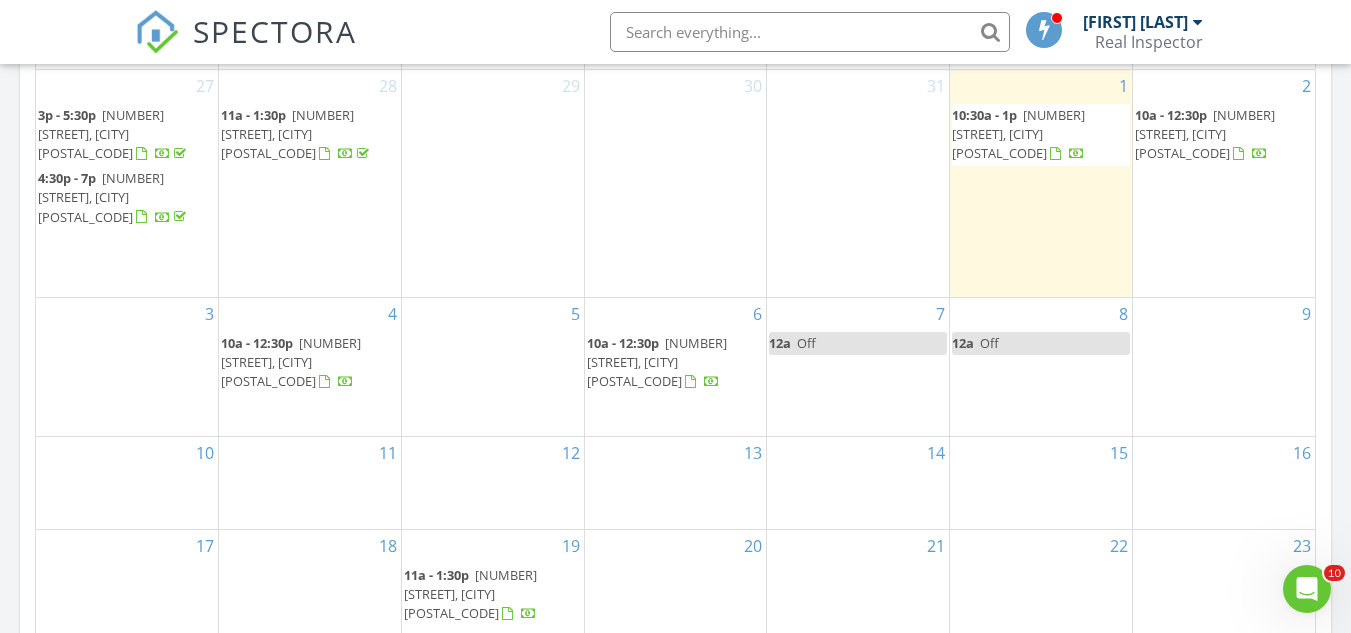 click on "SPECTORA
Jarian  Jones
Real Inspector
Role:
Inspector
Change Role
Dashboard
New Inspection
Inspections
Calendar
Template Editor
Contacts
Automations
Team
Metrics
Payments
Data Exports
Billing
Reporting
Advanced
Settings
What's New
Sign Out" at bounding box center [675, 32] 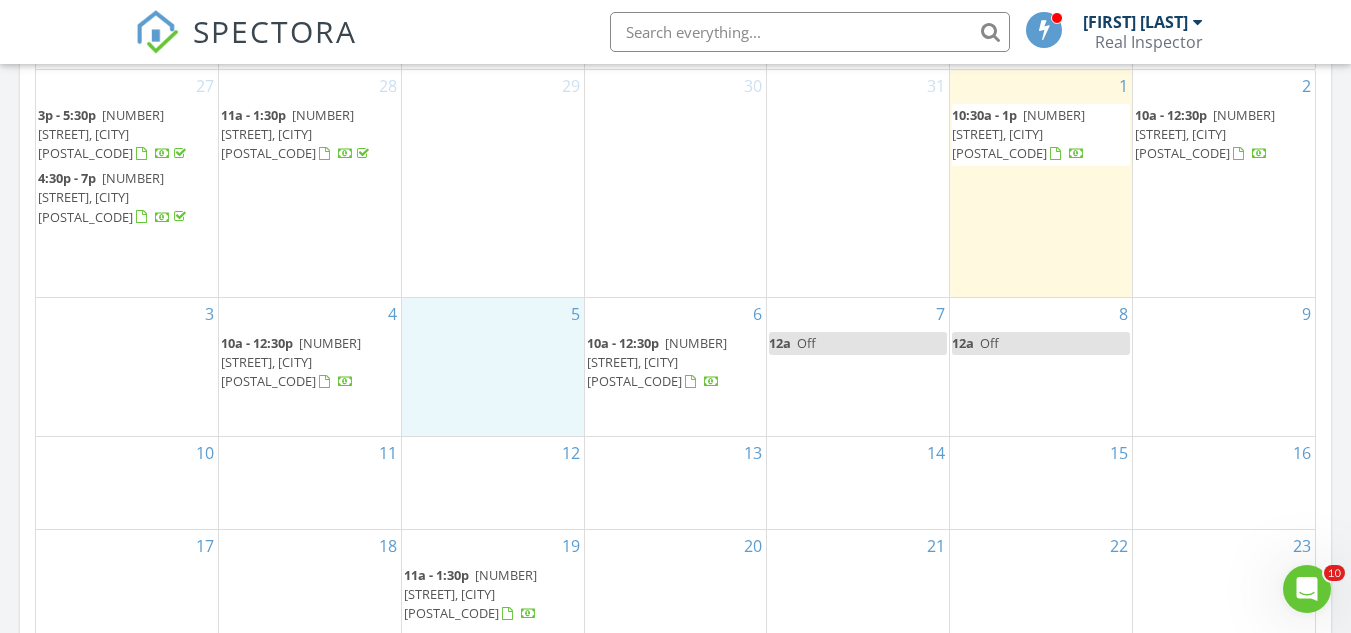 click on "5" at bounding box center (493, 367) 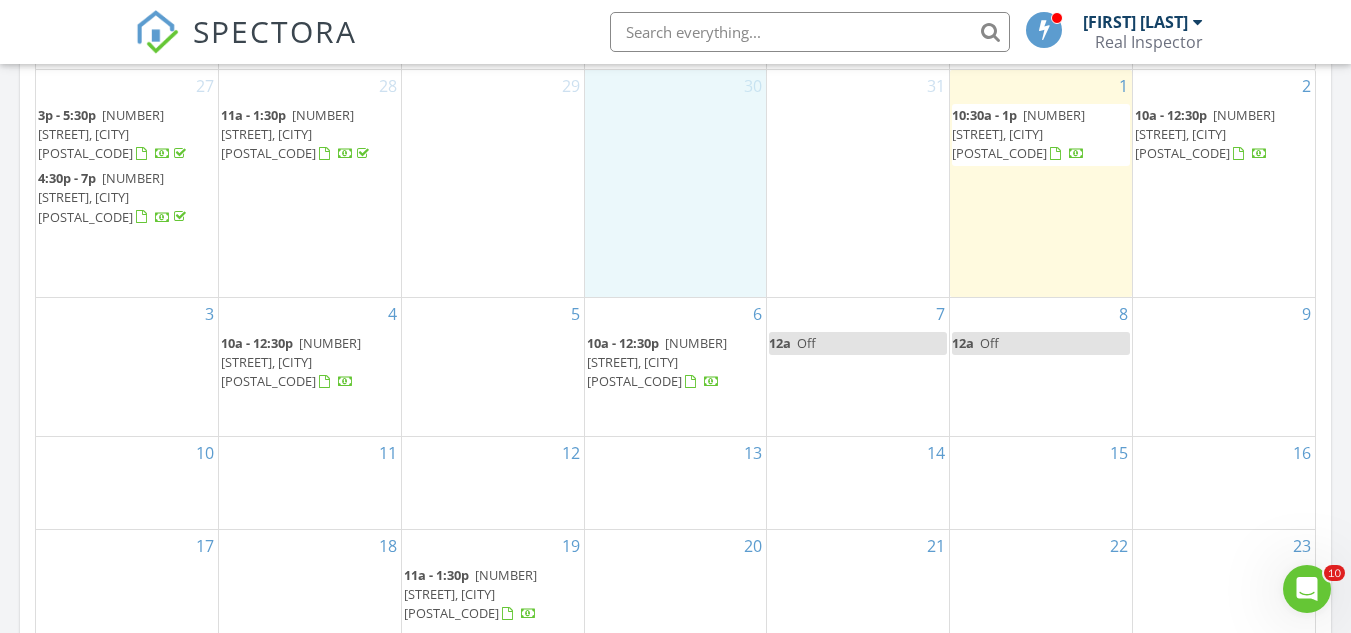 click on "30" at bounding box center [676, 183] 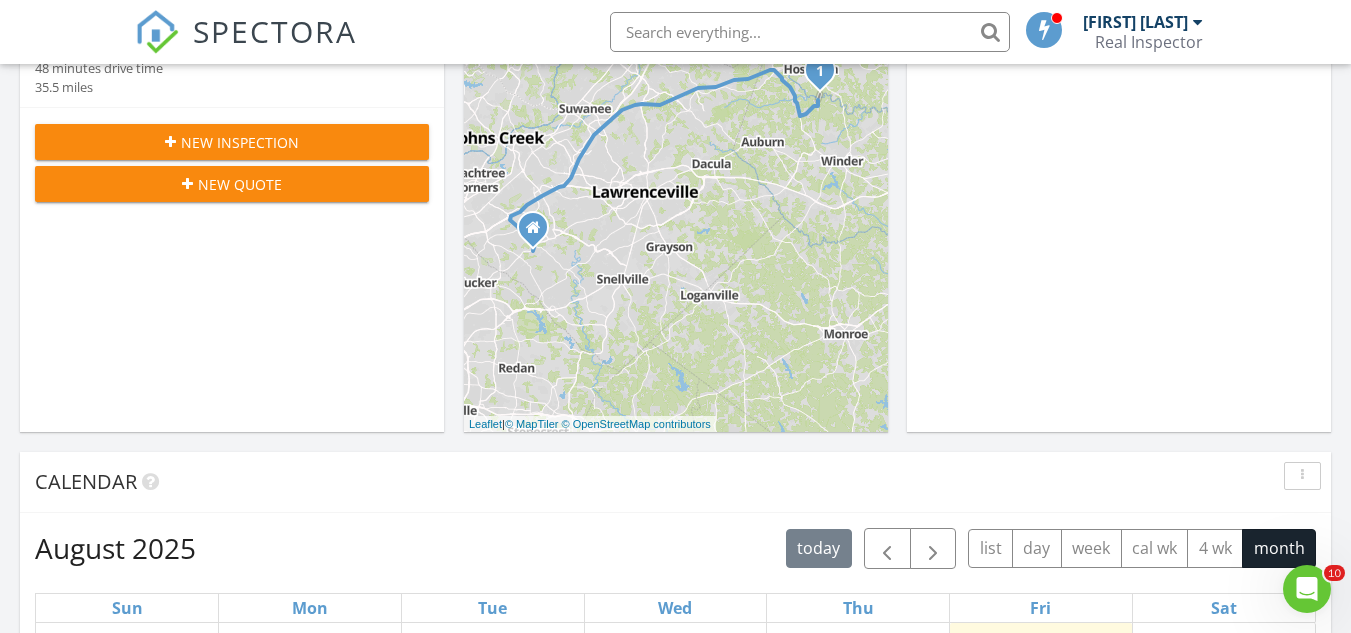 scroll, scrollTop: 0, scrollLeft: 0, axis: both 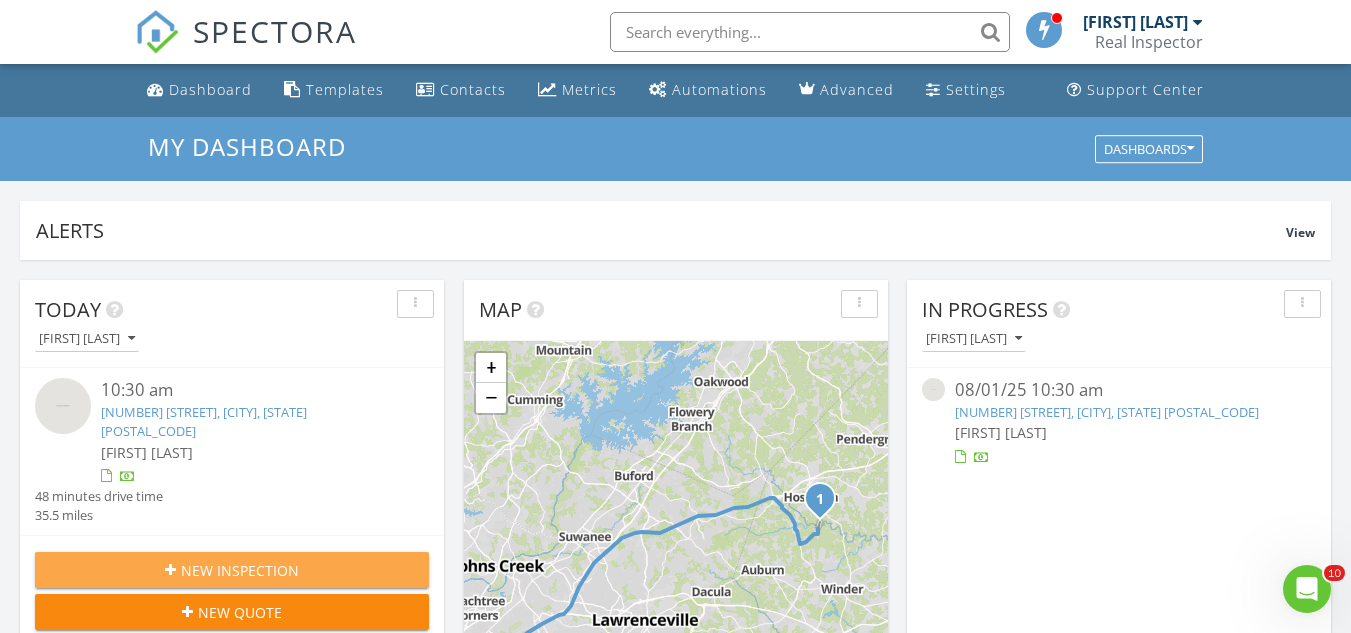 click on "New Inspection" at bounding box center (232, 570) 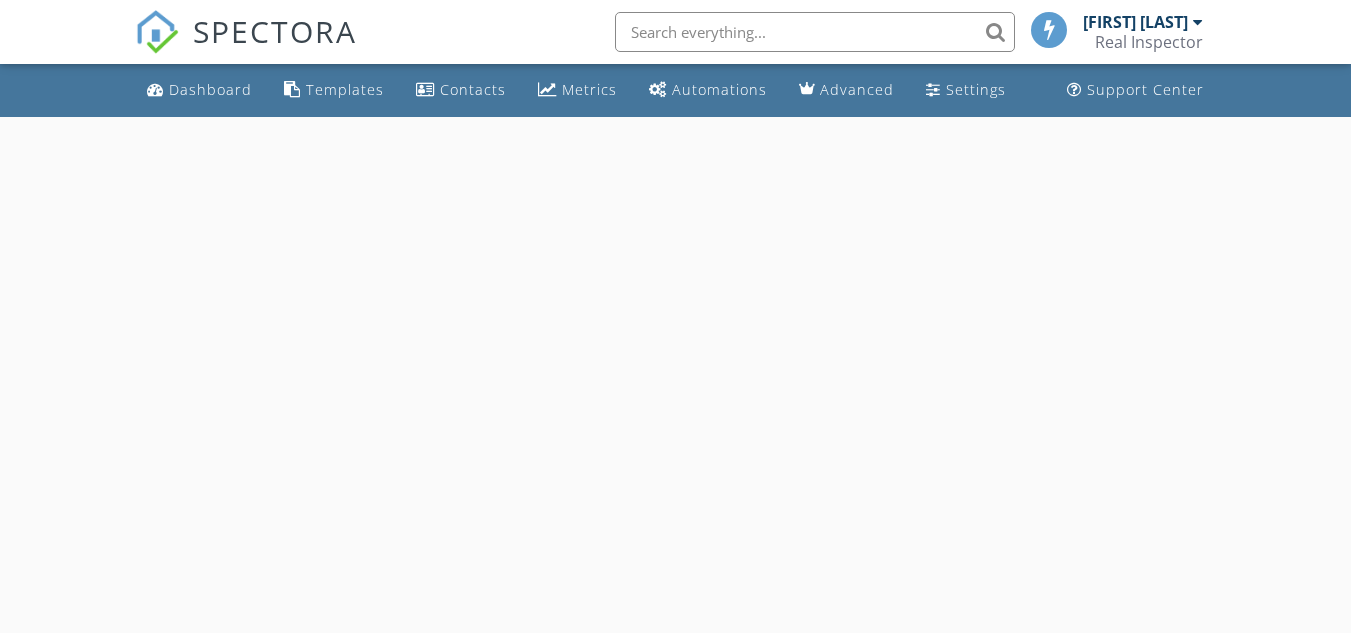 scroll, scrollTop: 0, scrollLeft: 0, axis: both 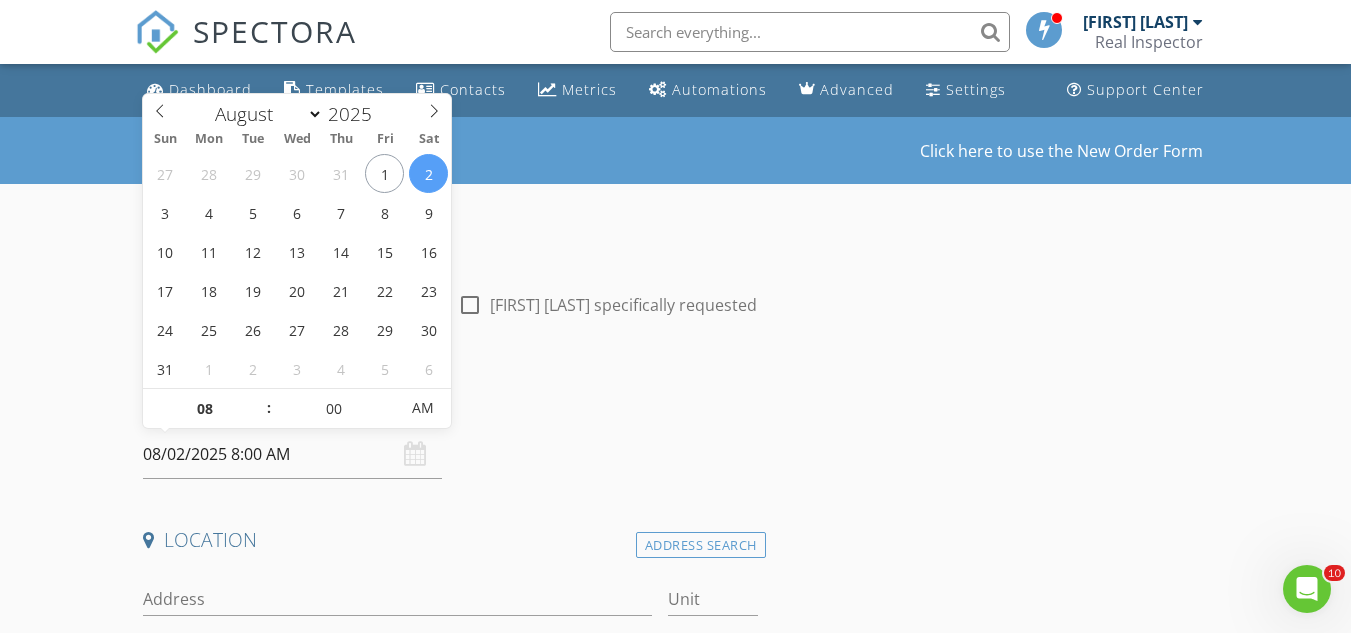 click on "08/02/2025 8:00 AM" at bounding box center [292, 454] 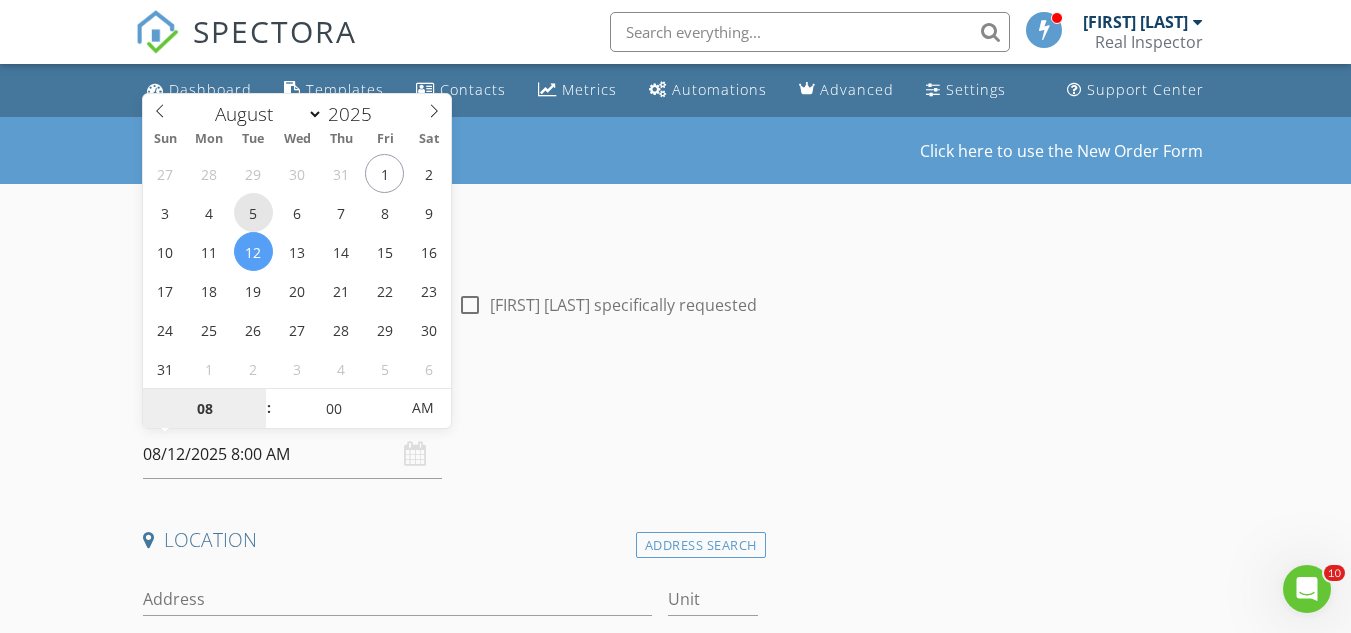 type on "08/05/2025 8:00 AM" 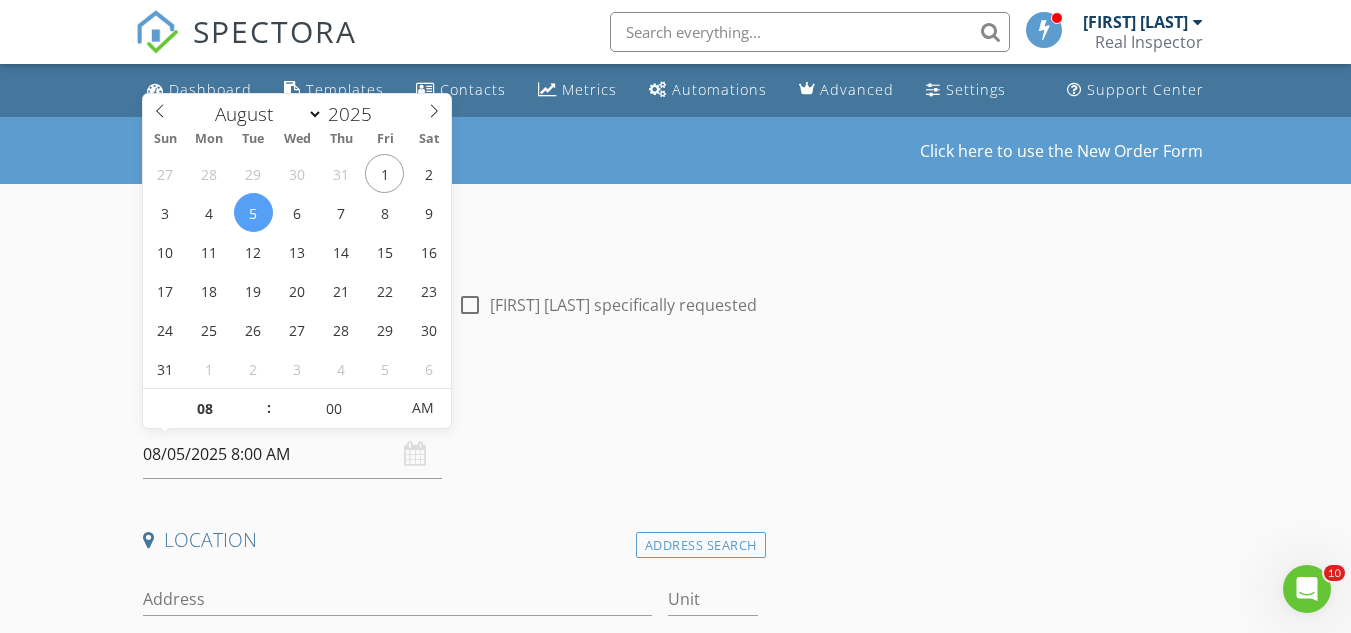 click on "08/05/2025 8:00 AM" at bounding box center [292, 454] 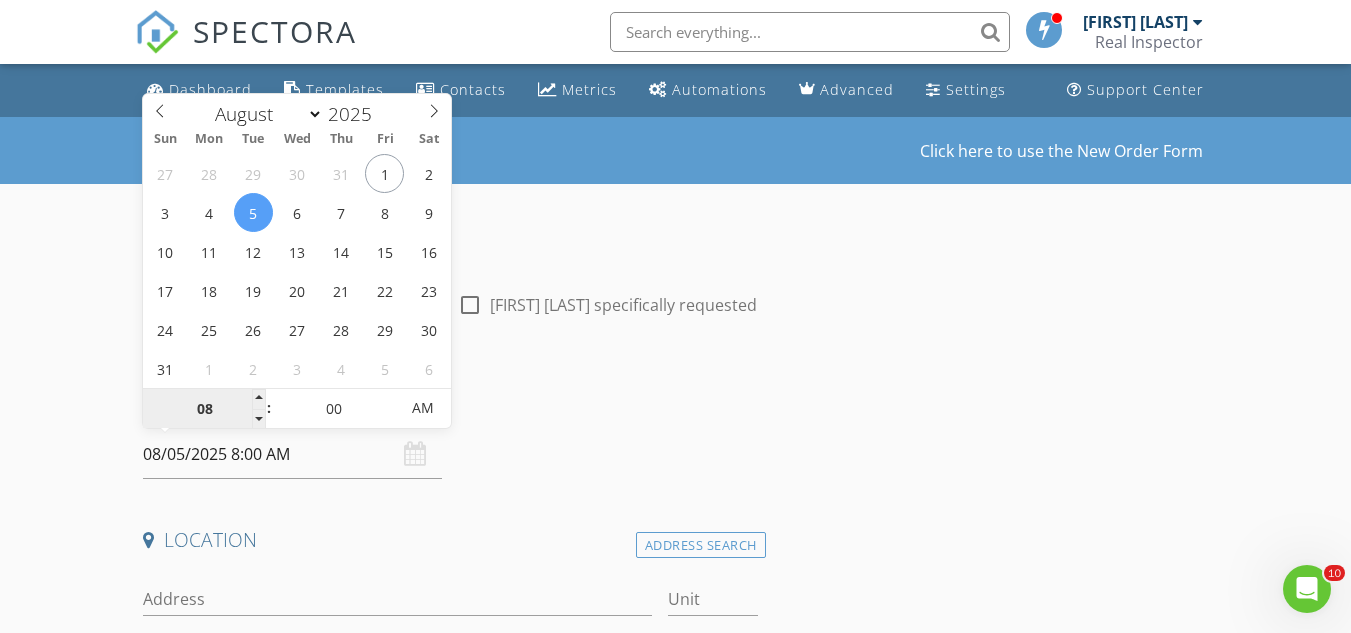click on "08" at bounding box center [204, 409] 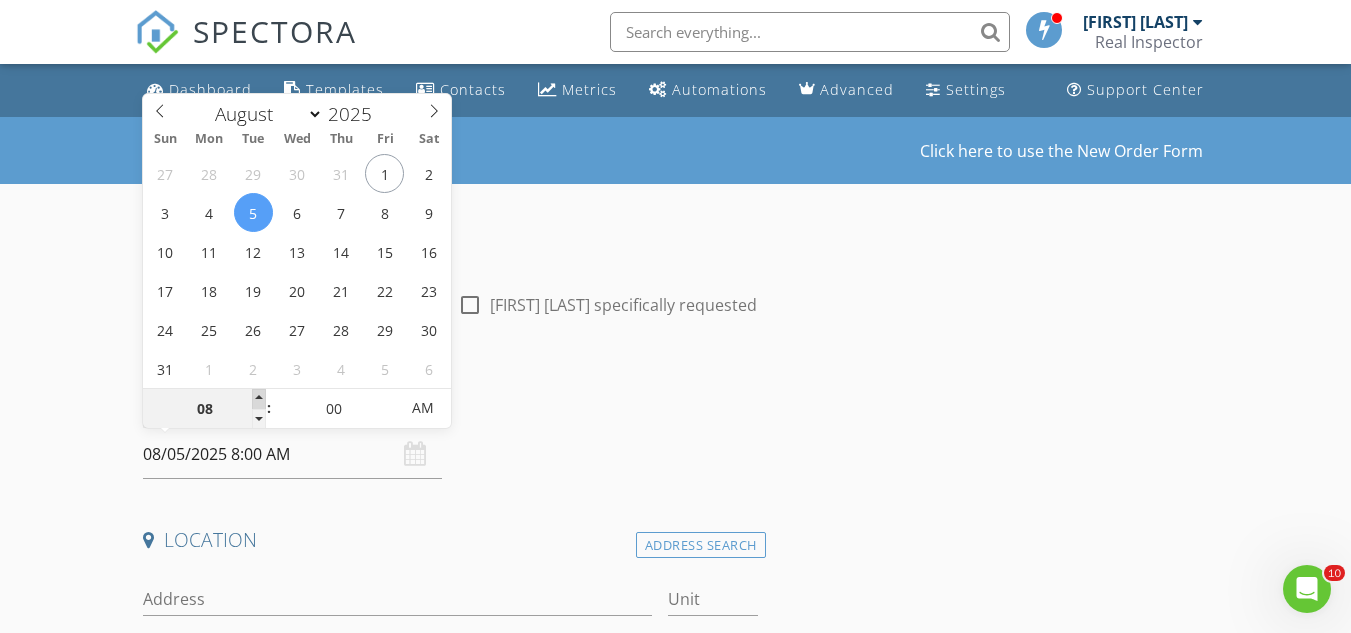 type on "09" 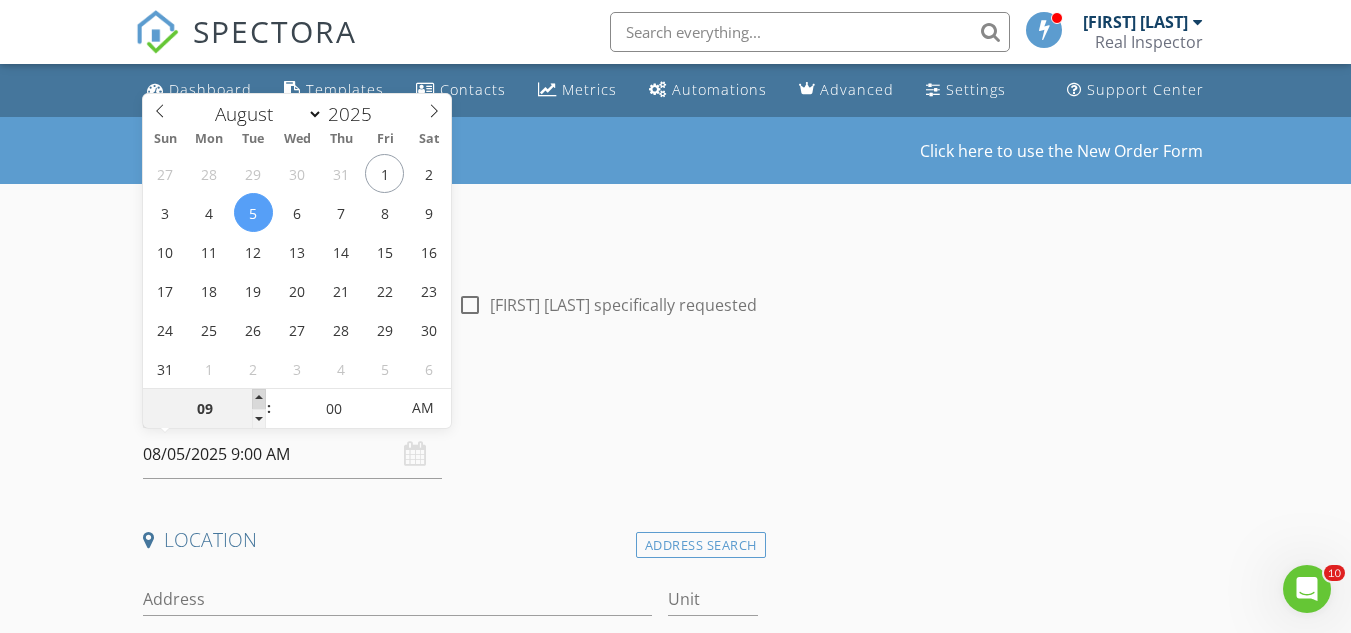 click at bounding box center (259, 399) 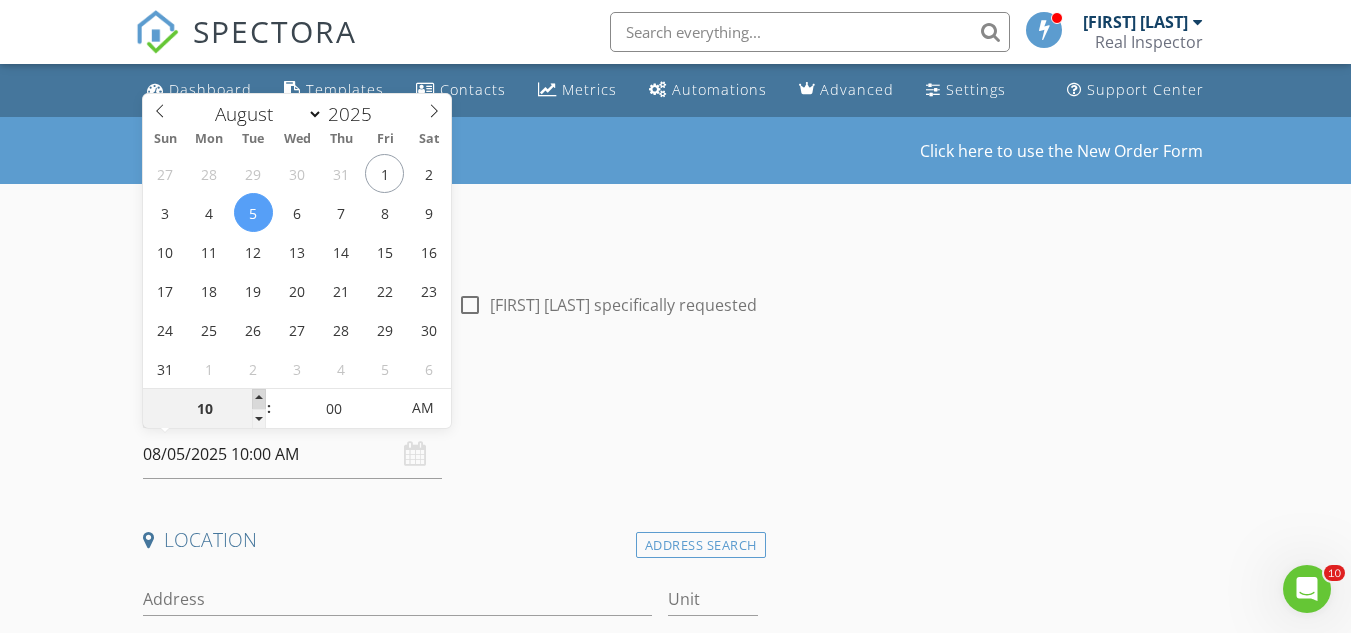 click at bounding box center [259, 399] 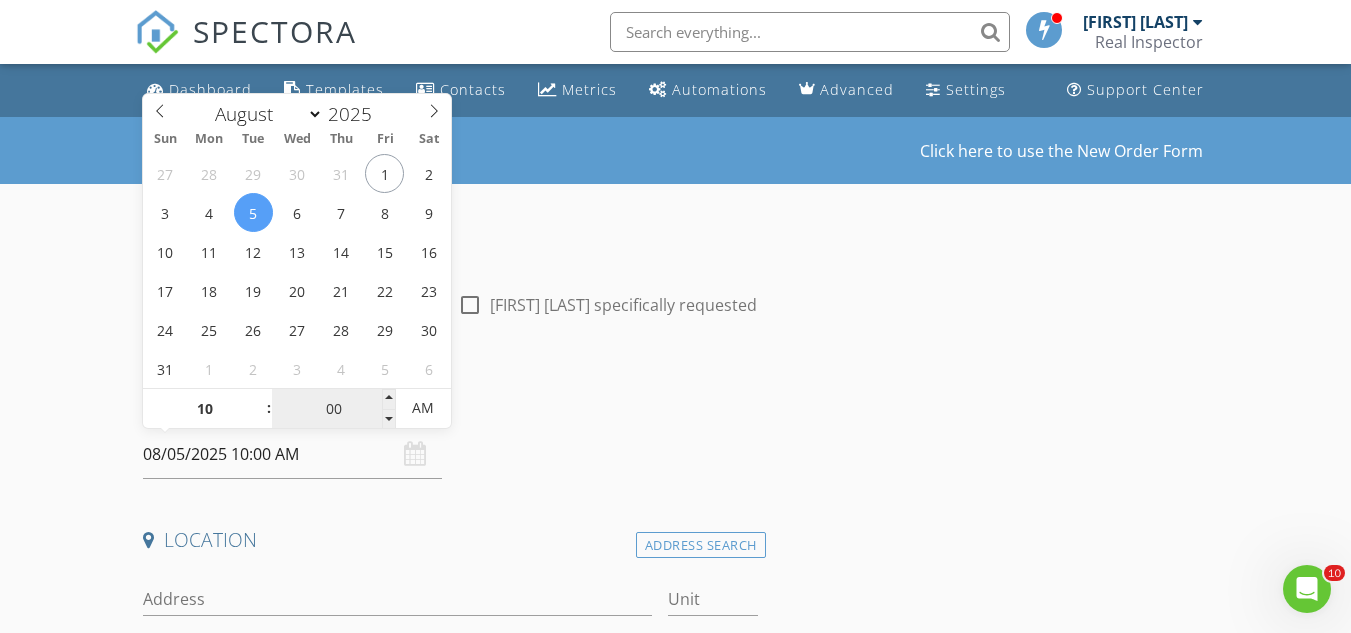 click on "00" at bounding box center [333, 409] 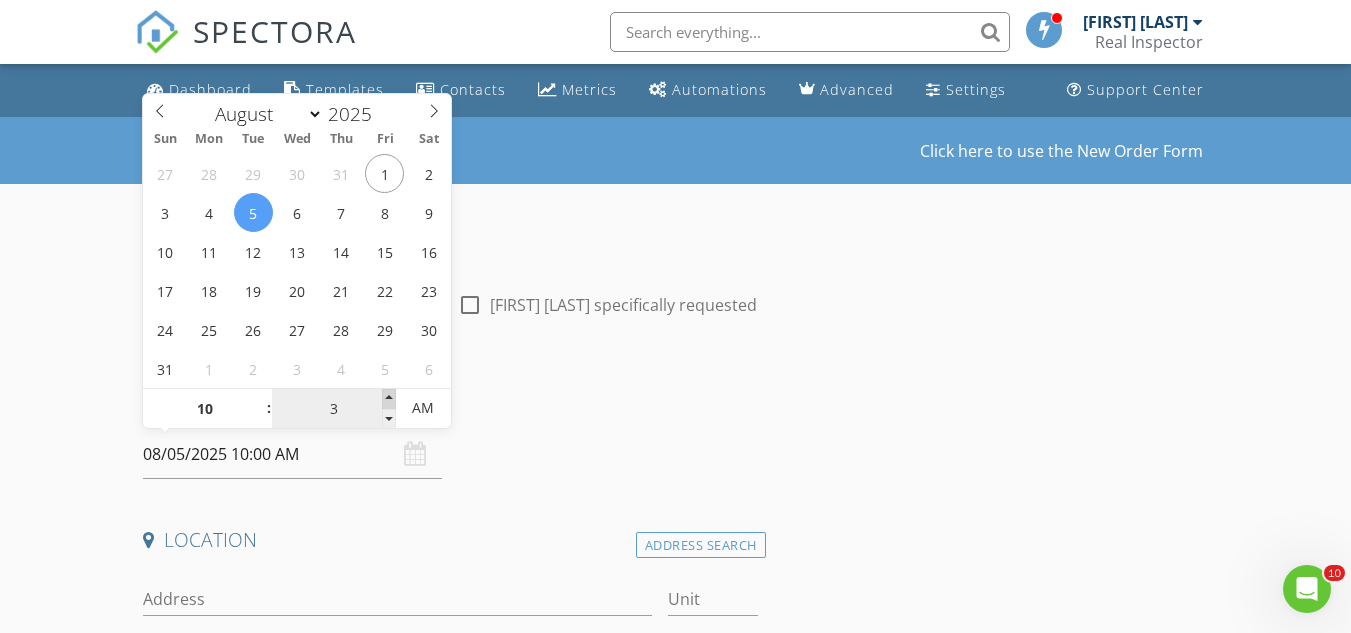 type on "30" 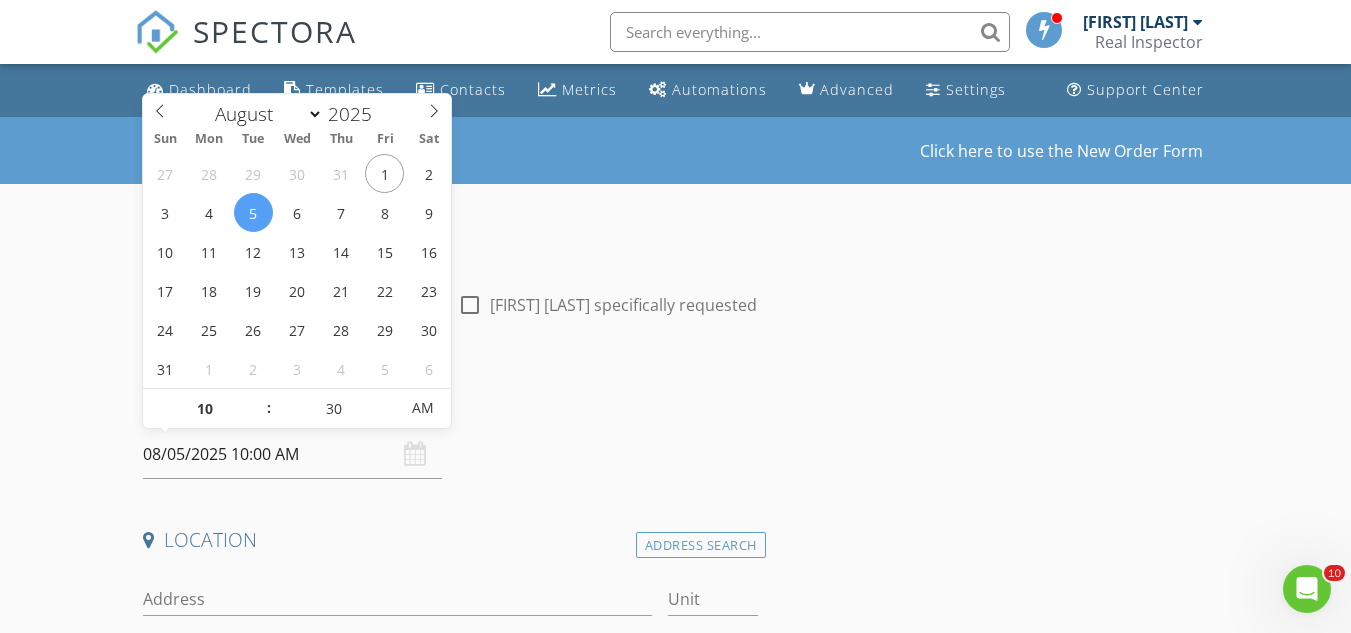 type on "08/05/2025 10:30 AM" 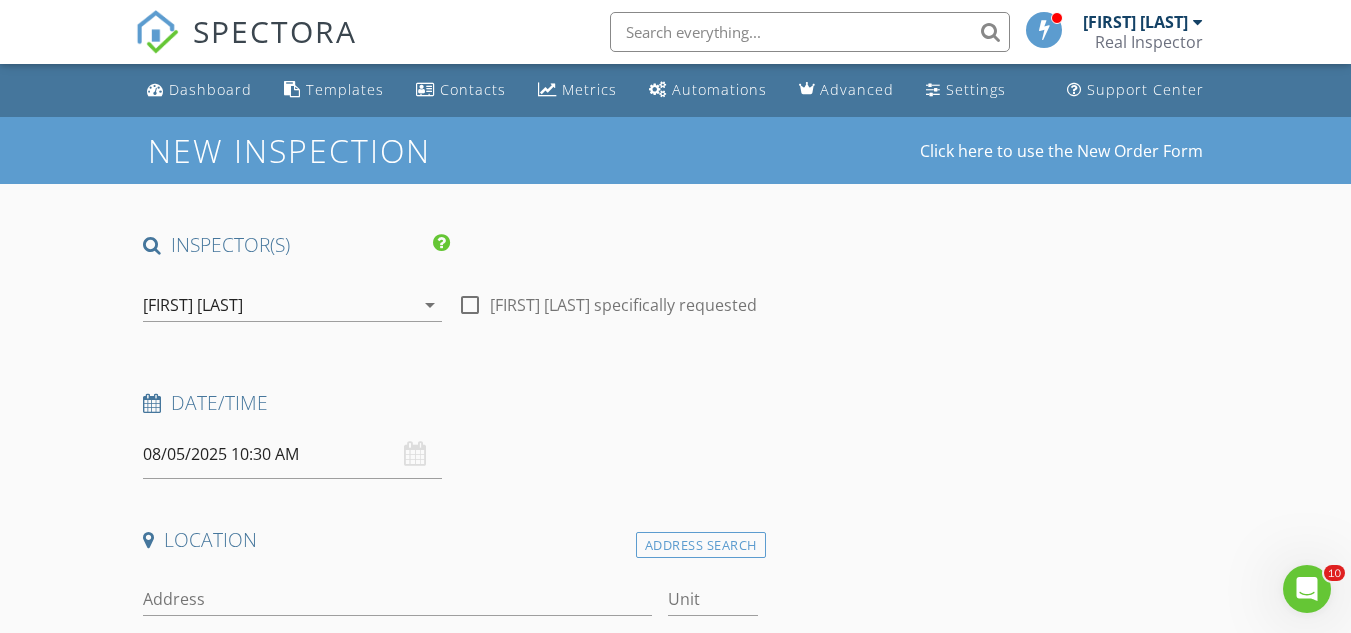 click on "INSPECTOR(S)
check_box   Jarian Jones   PRIMARY   Jarian Jones arrow_drop_down   check_box_outline_blank Jarian Jones specifically requested
Date/Time
08/05/2025 10:30 AM
Location
Address Search       Address   Unit   City   State   Zip   County     Square Feet   Year Built   Foundation arrow_drop_down
client
check_box Enable Client CC email for this inspection   Client Search     check_box_outline_blank Client is a Company/Organization     First Name   Last Name   Email   CC Email   Phone   Address   City   State   Zip       Notes   Private Notes
ADD ADDITIONAL client
SERVICES
arrow_drop_down     Select Discount Code arrow_drop_down    Charges       TOTAL   $0.00    Duration    No services with durations selected      Templates    No templates selected    Agreements" at bounding box center [450, 1747] 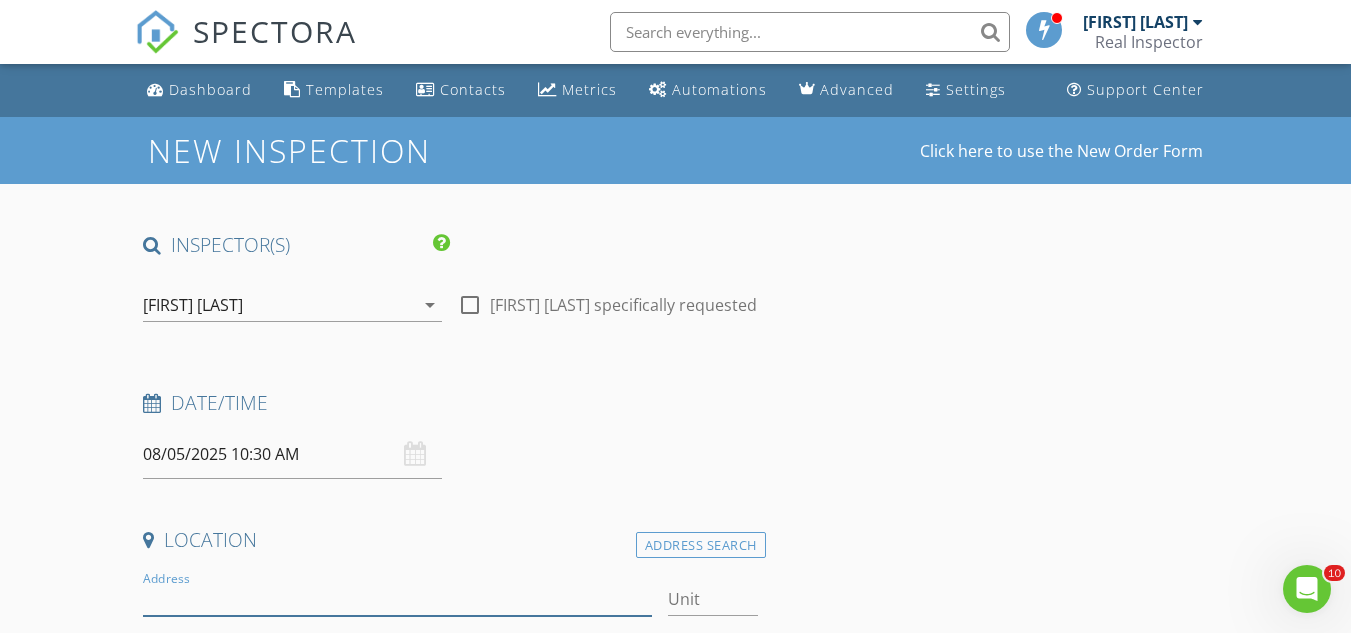 click on "Address" at bounding box center (397, 599) 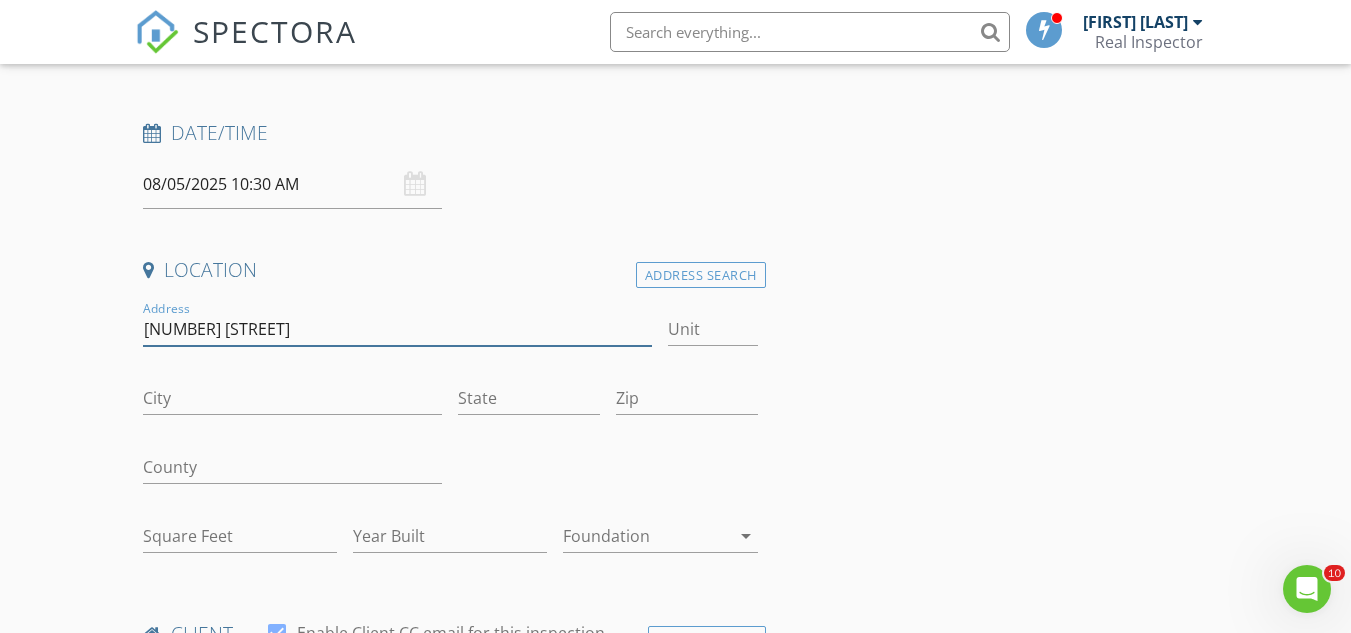scroll, scrollTop: 281, scrollLeft: 0, axis: vertical 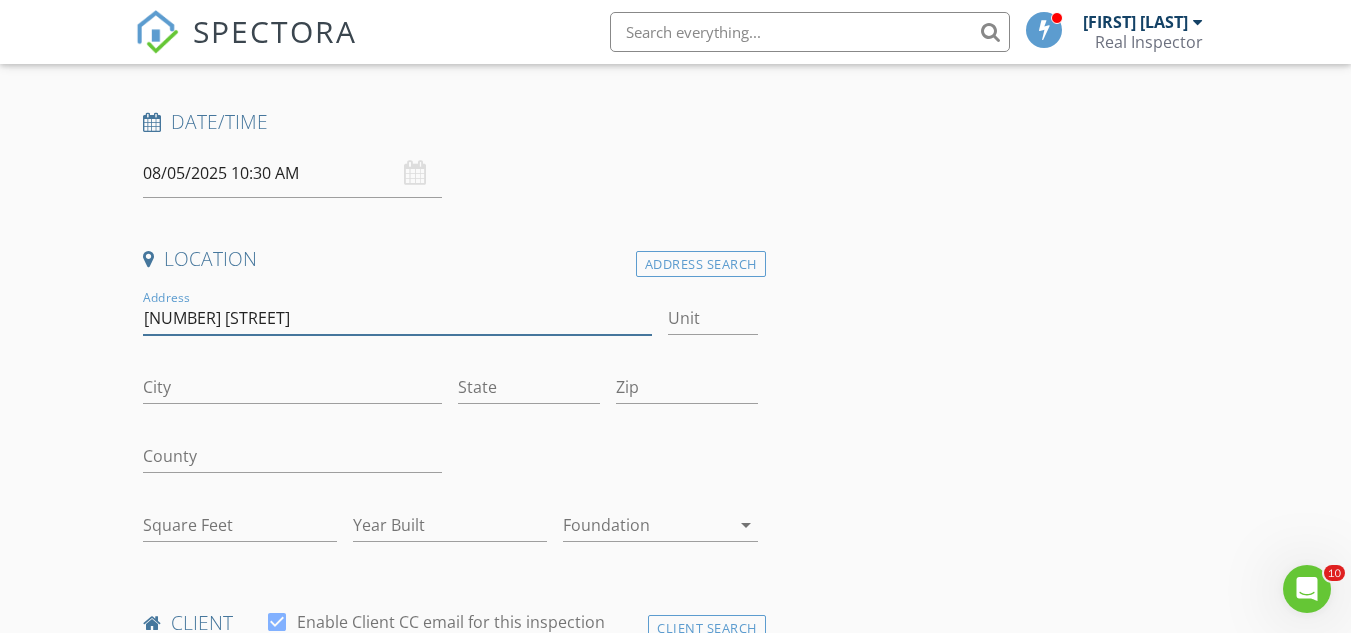 type on "660 Crystal Lake Parkway" 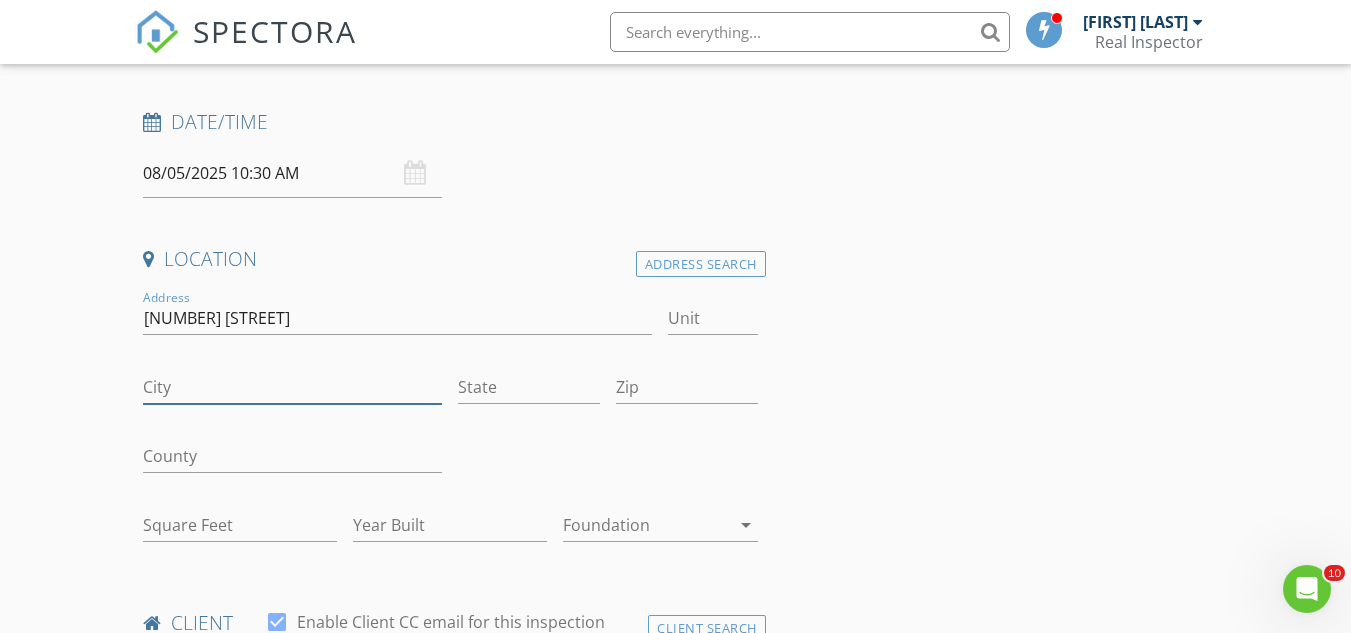click on "City" at bounding box center [292, 387] 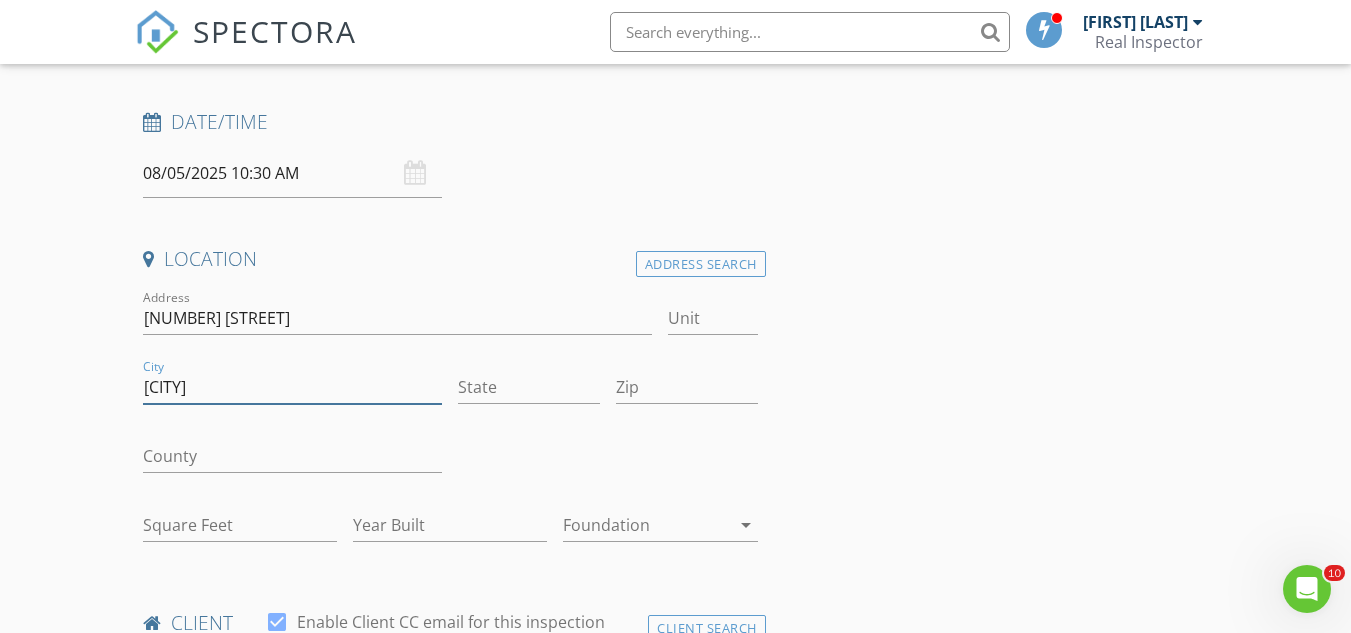 type on "[CITY]" 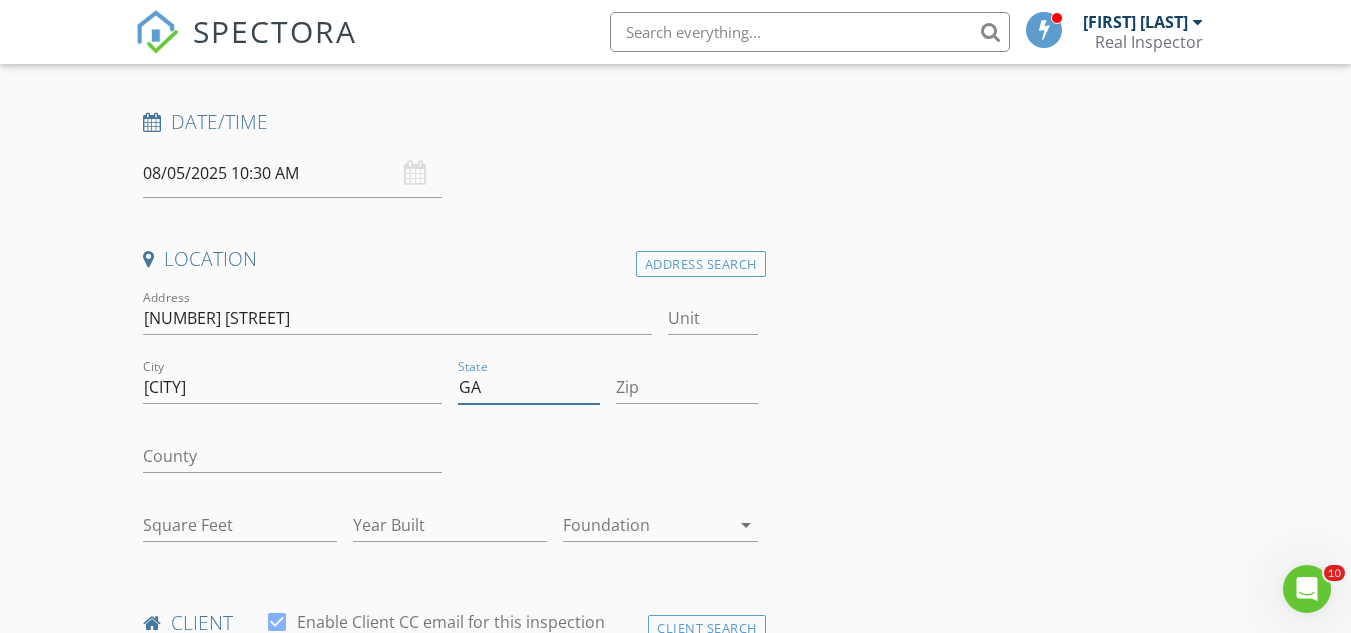 type on "GA" 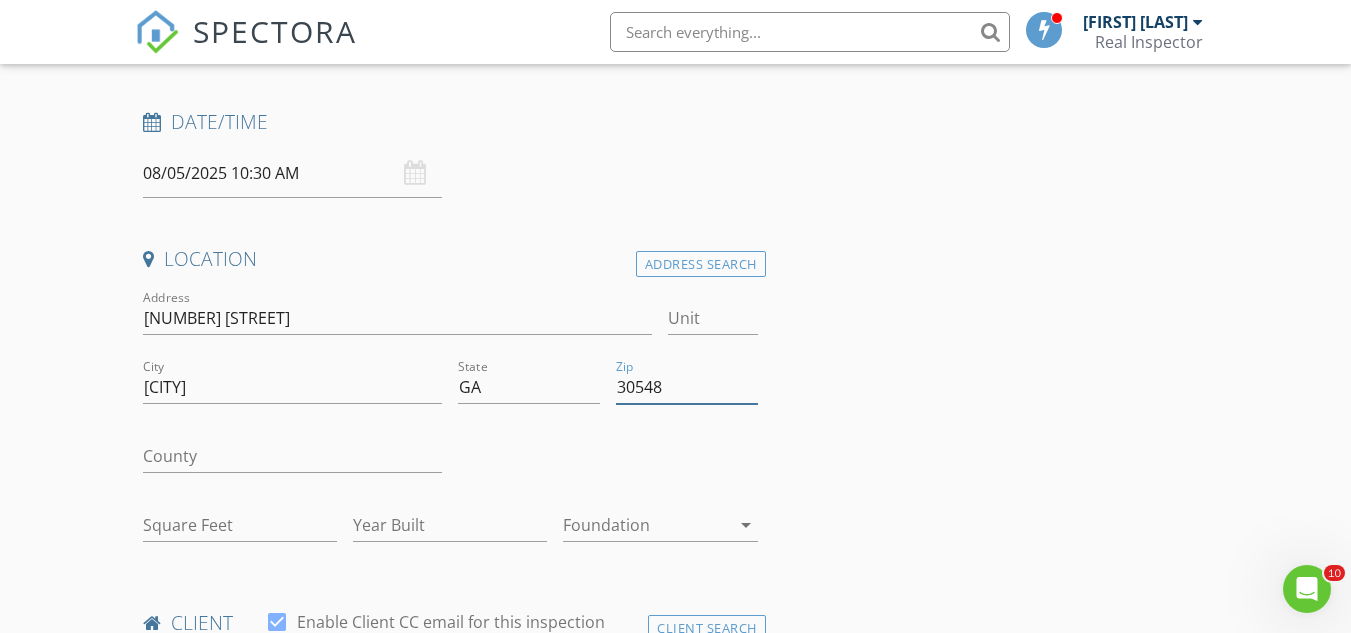 type on "30548" 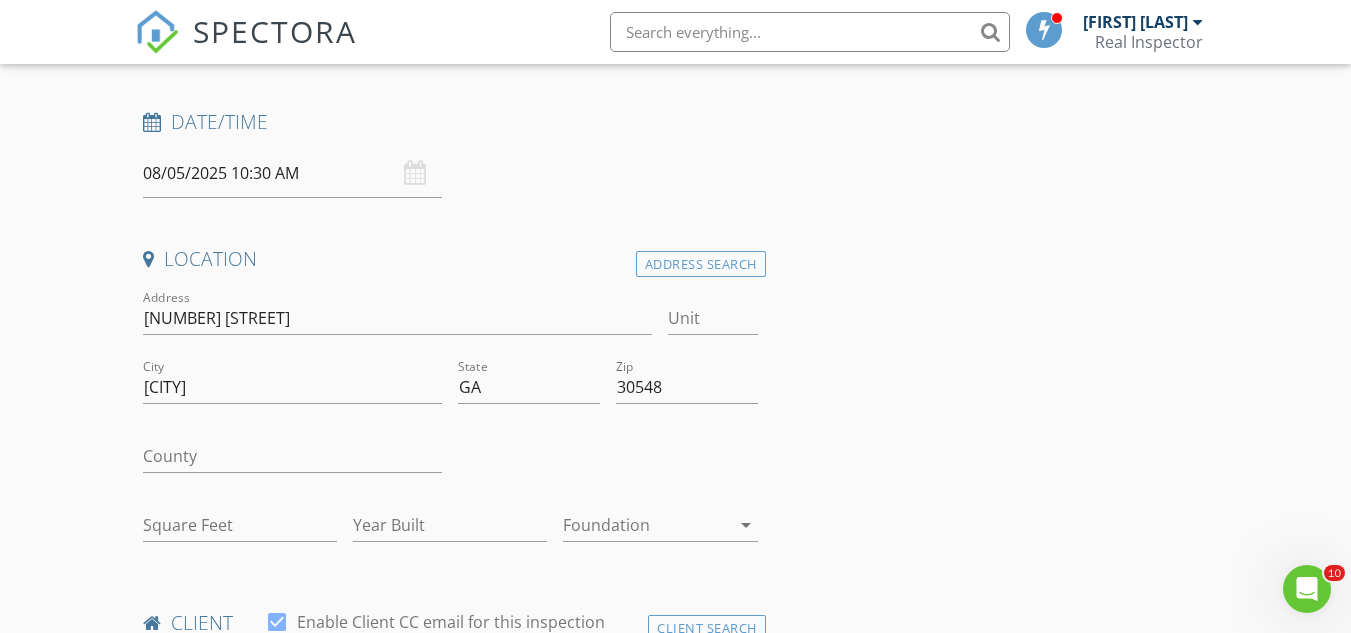 click on "New Inspection
Click here to use the New Order Form
INSPECTOR(S)
check_box   Jarian Jones   PRIMARY   Jarian Jones arrow_drop_down   check_box_outline_blank Jarian Jones specifically requested
Date/Time
08/05/2025 10:30 AM
Location
Address Search       Address 660 Crystal Lake Parkway   Unit   City Hoschton   State GA   Zip 30548   County     Square Feet   Year Built   Foundation arrow_drop_down
client
check_box Enable Client CC email for this inspection   Client Search     check_box_outline_blank Client is a Company/Organization     First Name   Last Name   Email   CC Email   Phone   Address   City   State   Zip       Notes   Private Notes
ADD ADDITIONAL client
SERVICES
arrow_drop_down     Select Discount Code arrow_drop_down    Charges       TOTAL   $0.00" at bounding box center [675, 1491] 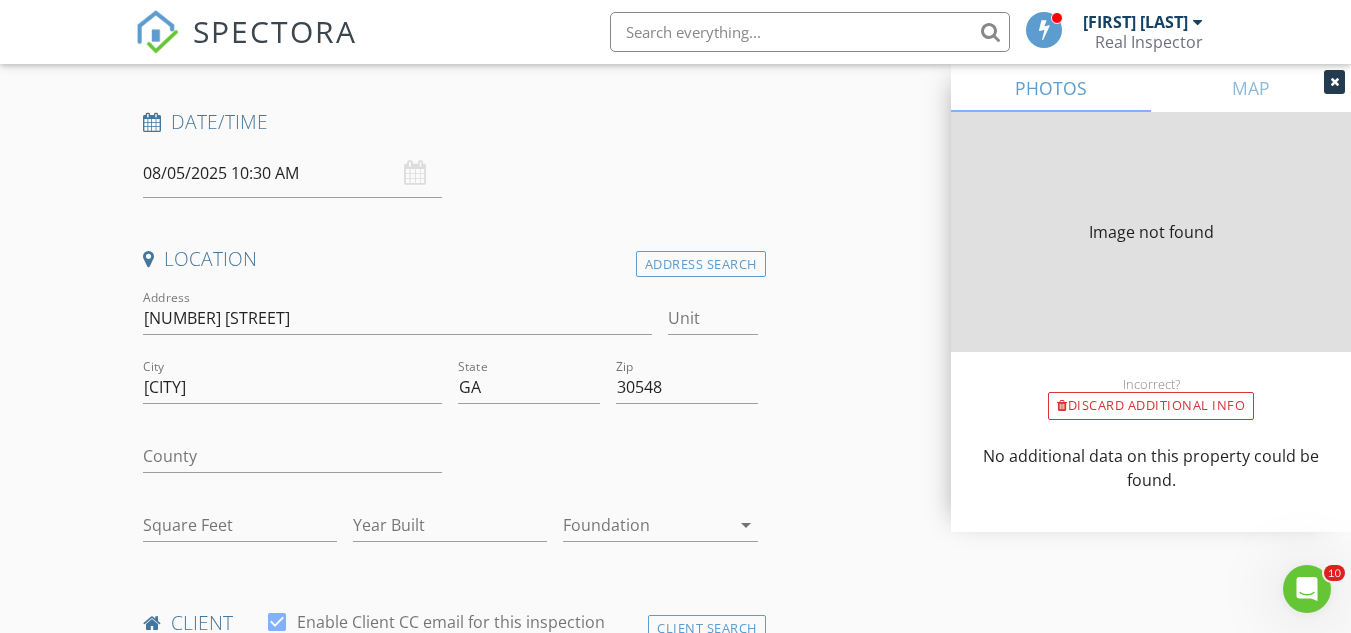 type on "0" 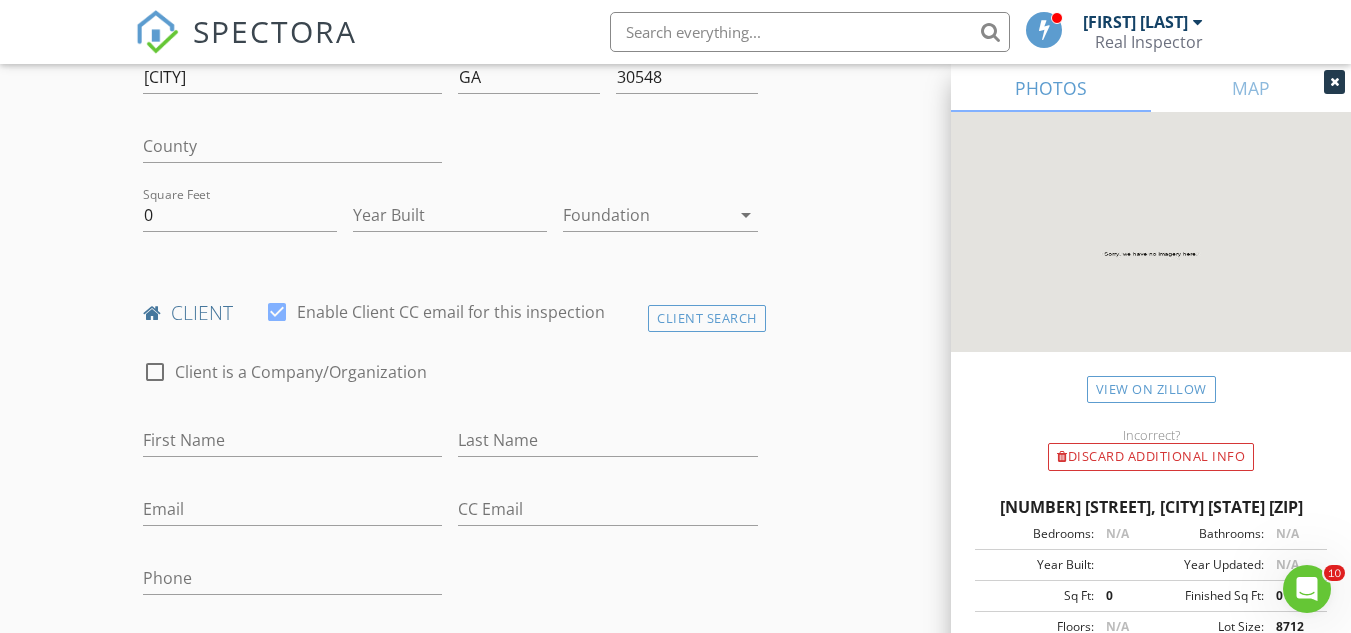 scroll, scrollTop: 626, scrollLeft: 0, axis: vertical 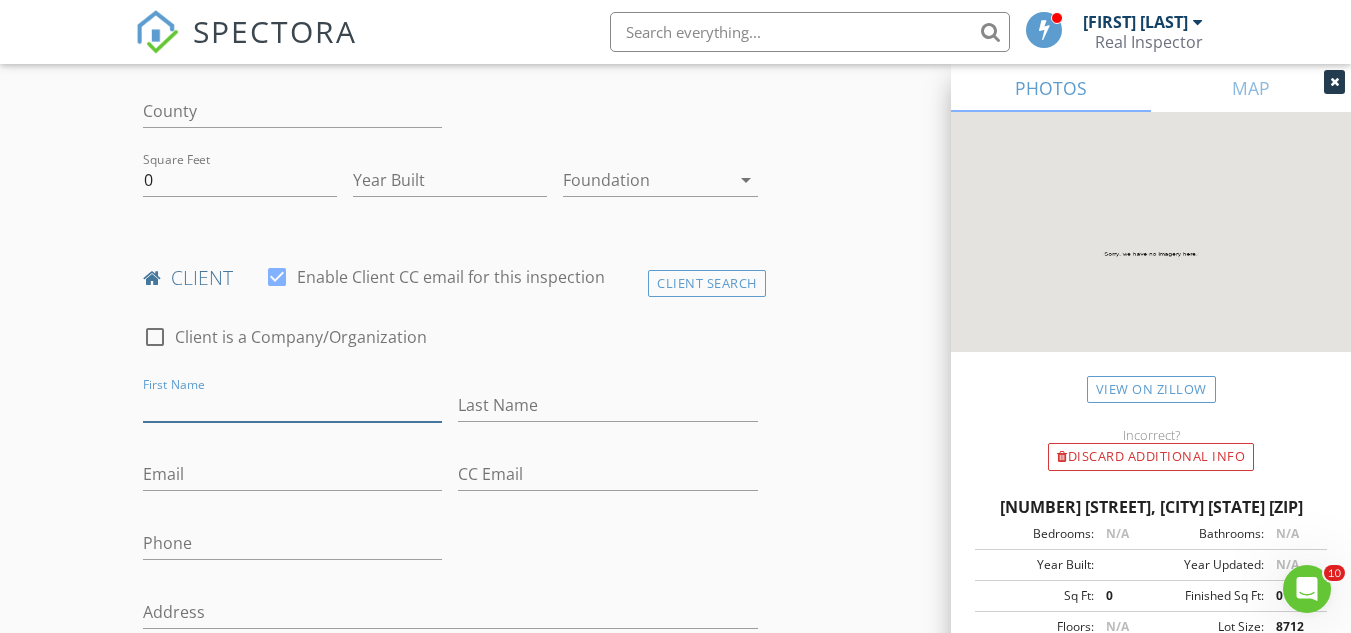 click on "First Name" at bounding box center (292, 405) 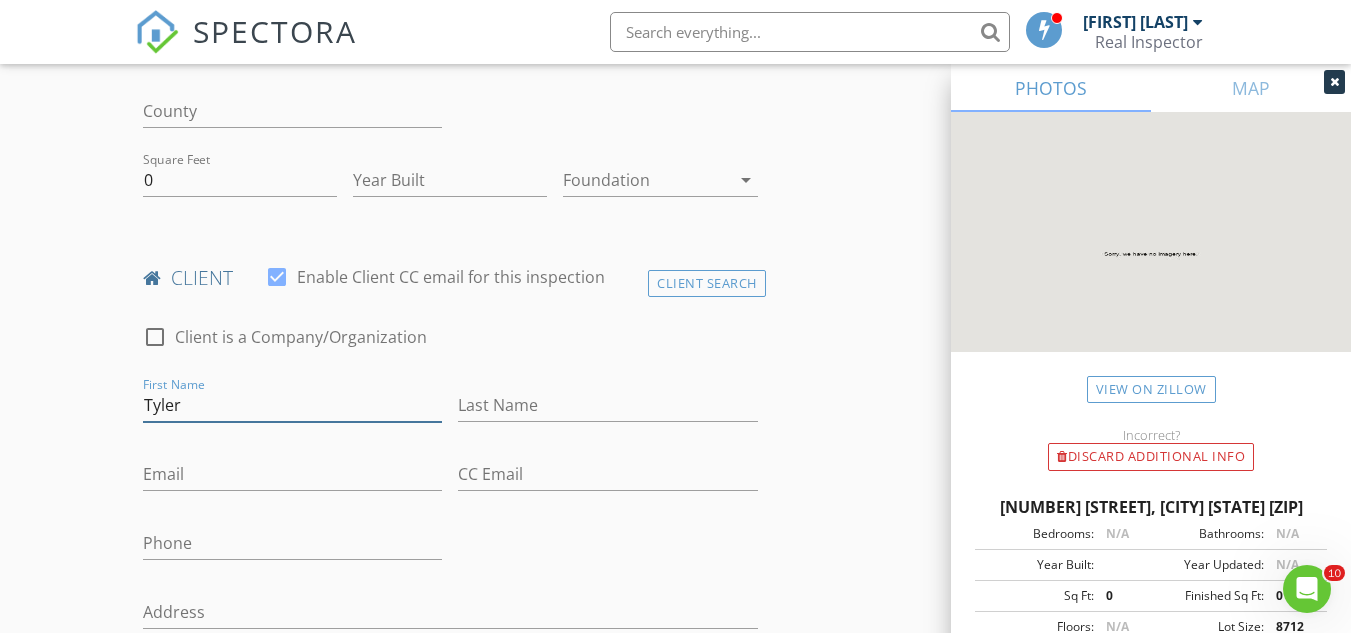 type on "Tyler" 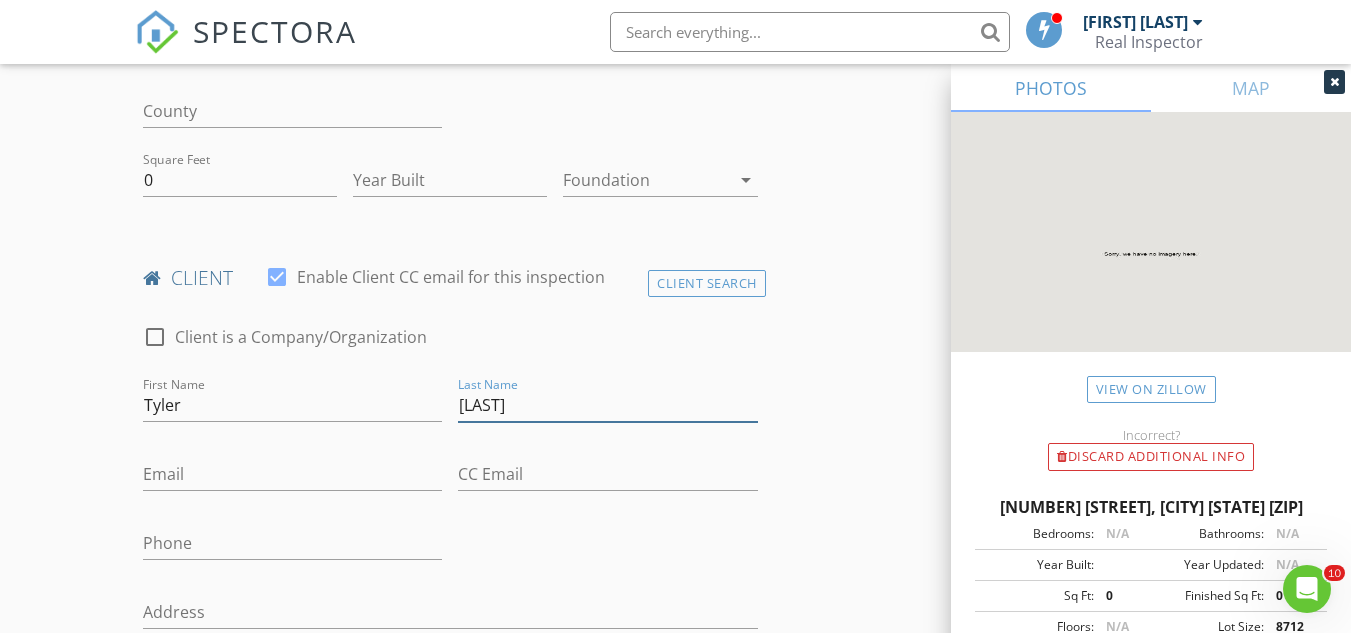 type on "Walder" 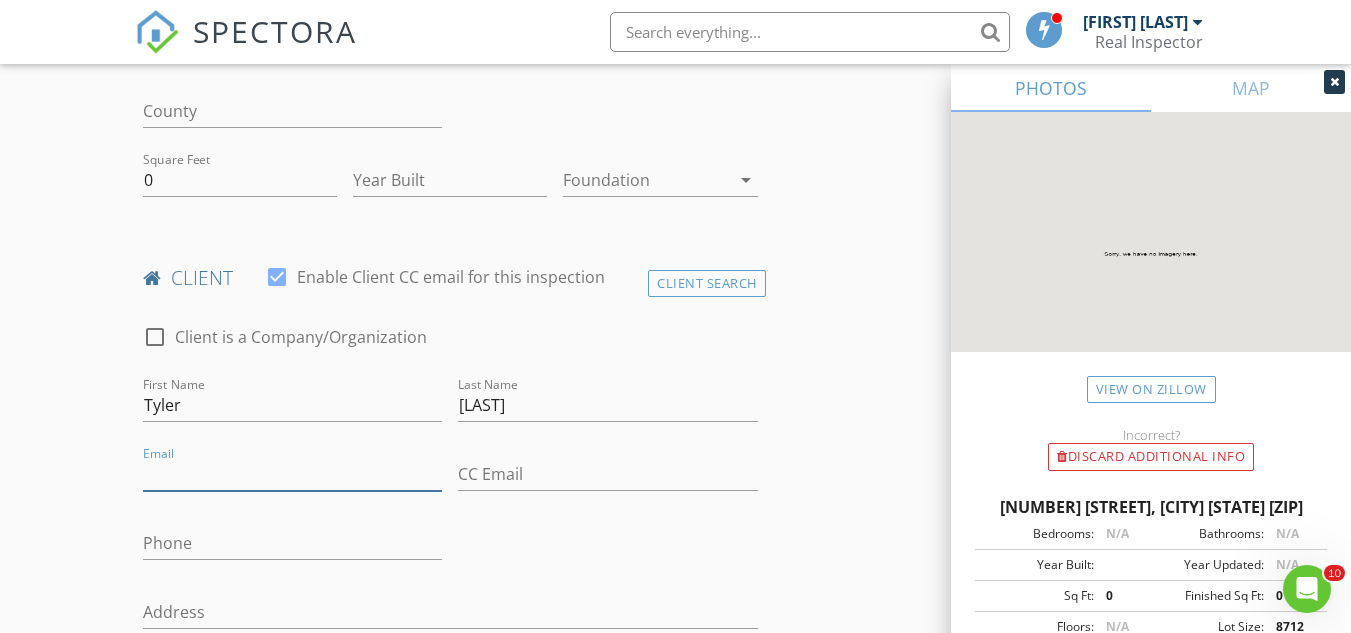 click on "Email" at bounding box center (292, 474) 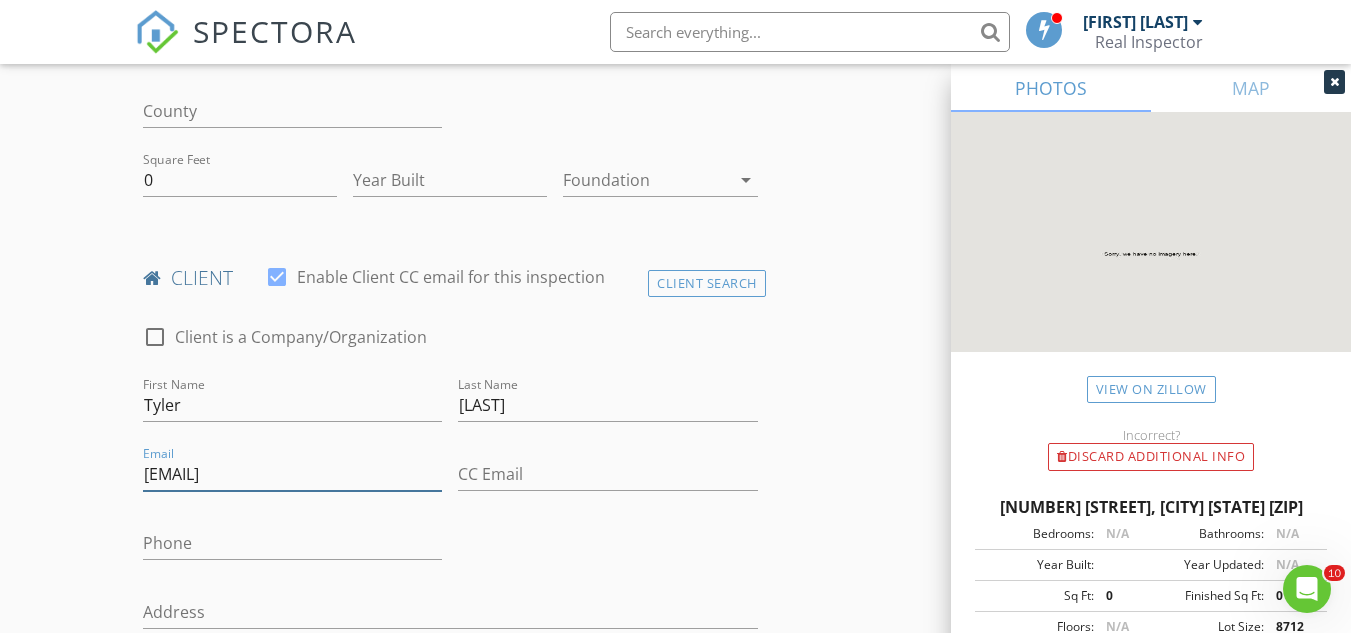 type on "tyewalder42@yahoo.com" 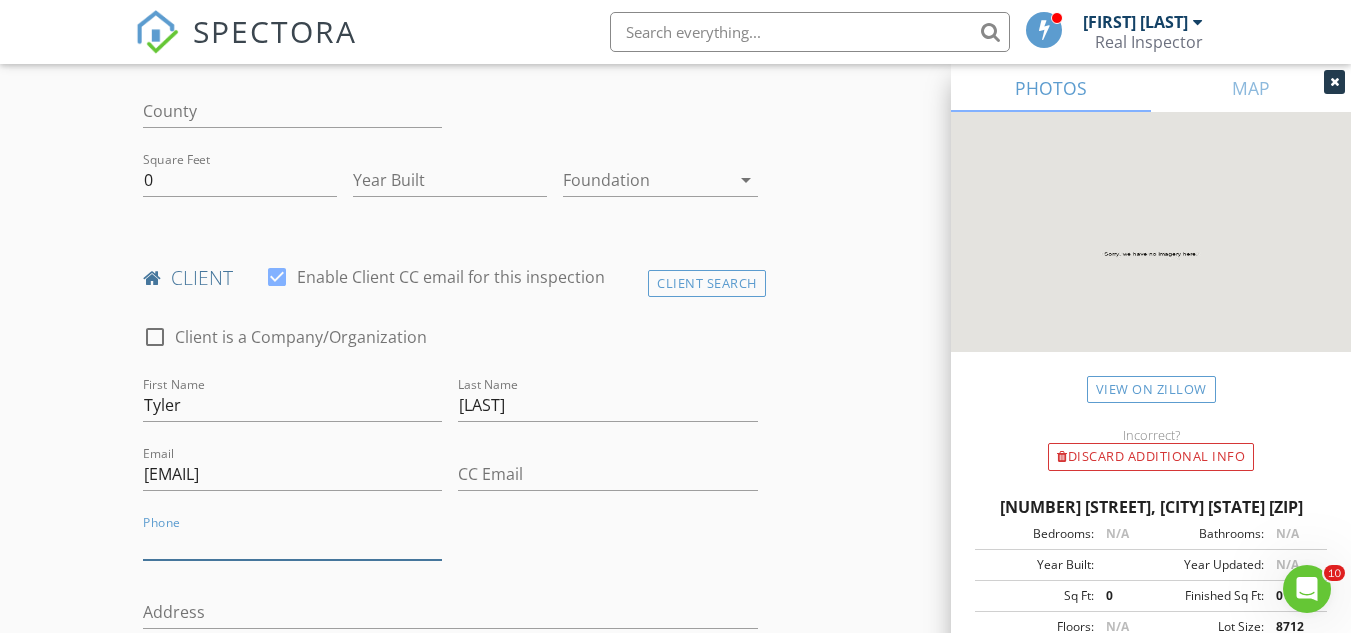 click on "Phone" at bounding box center (292, 543) 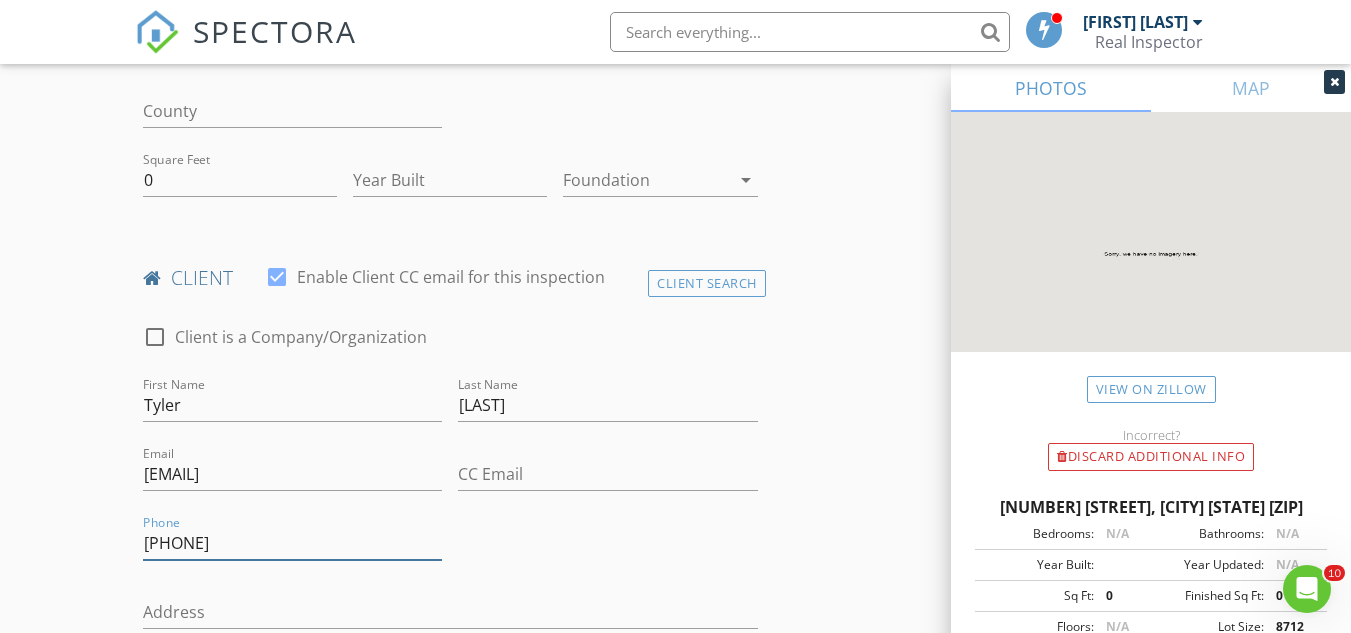 type on "706-380-6002" 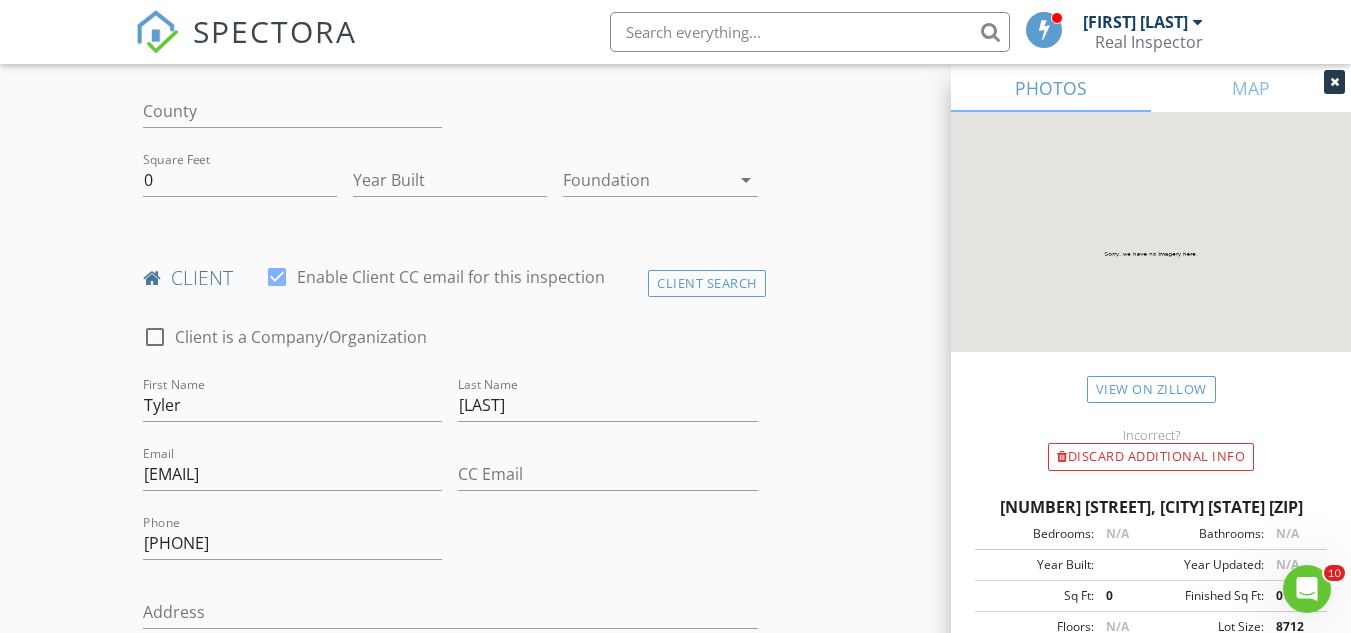 click on "INSPECTOR(S)
check_box   Jarian Jones   PRIMARY   Jarian Jones arrow_drop_down   check_box_outline_blank Jarian Jones specifically requested
Date/Time
08/05/2025 10:30 AM
Location
Address Search       Address 660 Crystal Lake Parkway   Unit   City Hoschton   State GA   Zip 30548   County     Square Feet 0   Year Built   Foundation arrow_drop_down
client
check_box Enable Client CC email for this inspection   Client Search     check_box_outline_blank Client is a Company/Organization     First Name Tyler   Last Name Walder   Email tyewalder42@yahoo.com   CC Email   Phone 706-380-6002   Address   City   State   Zip       Notes   Private Notes
ADD ADDITIONAL client
SERVICES
arrow_drop_down     Select Discount Code arrow_drop_down    Charges       TOTAL   $0.00    Duration" at bounding box center (675, 1179) 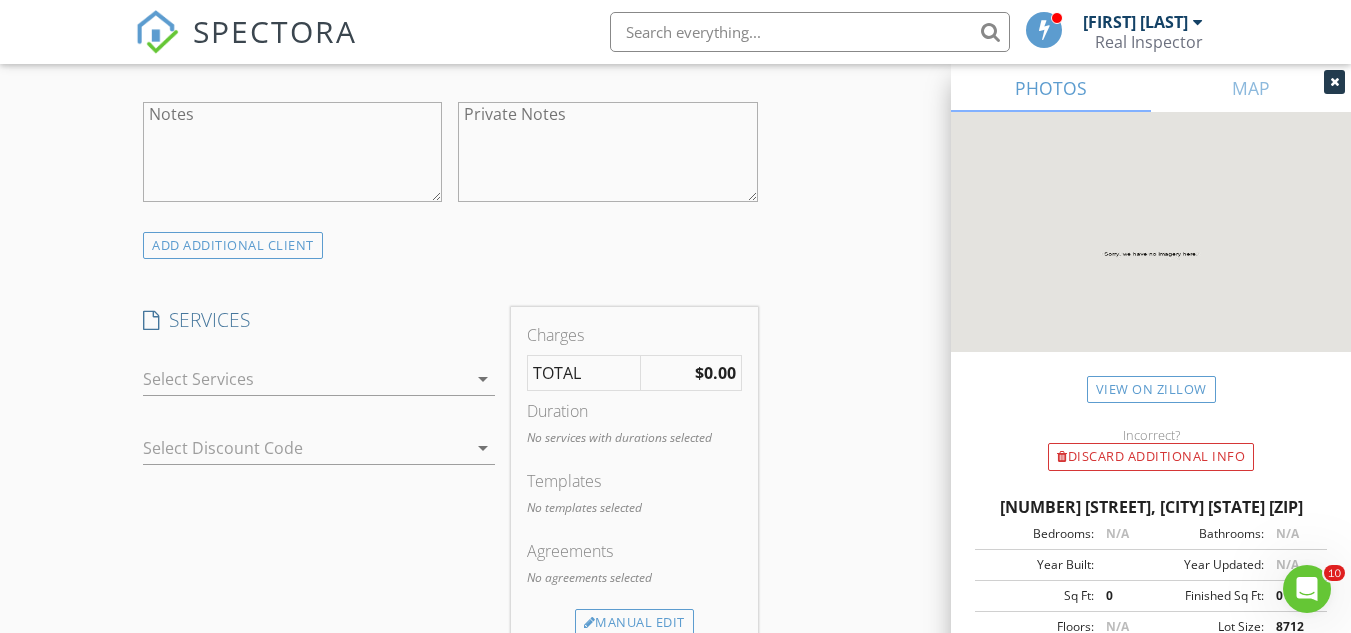 scroll, scrollTop: 1280, scrollLeft: 0, axis: vertical 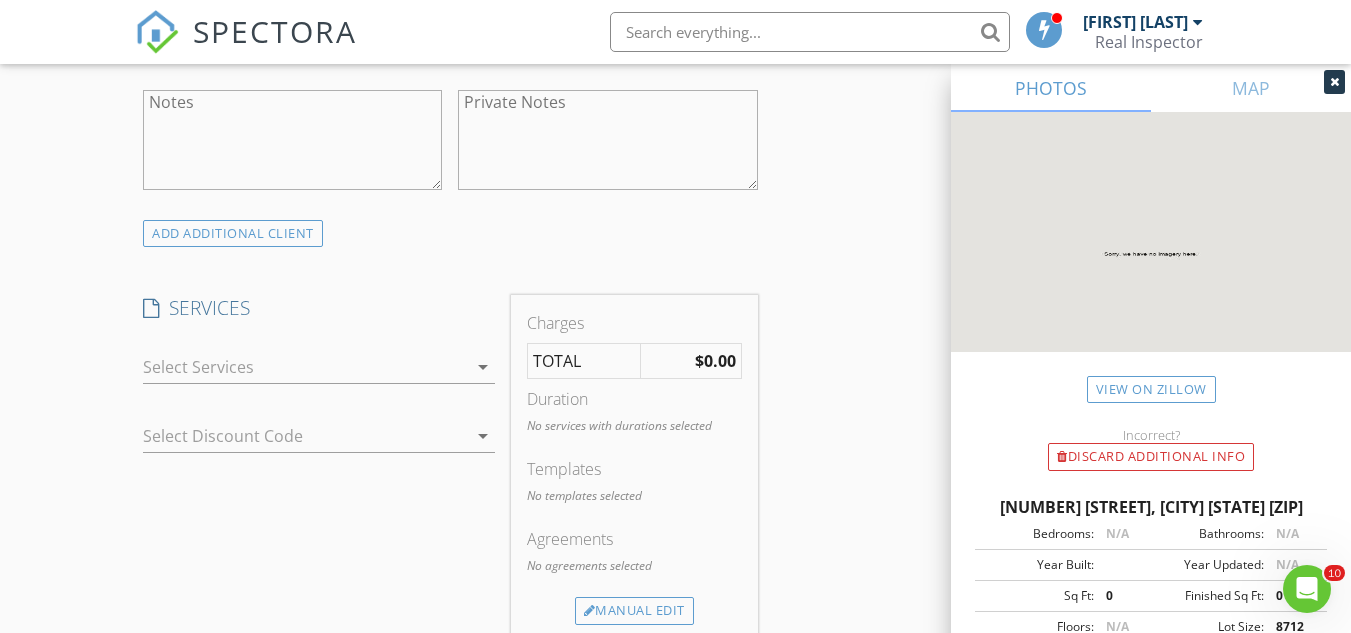 click at bounding box center [305, 367] 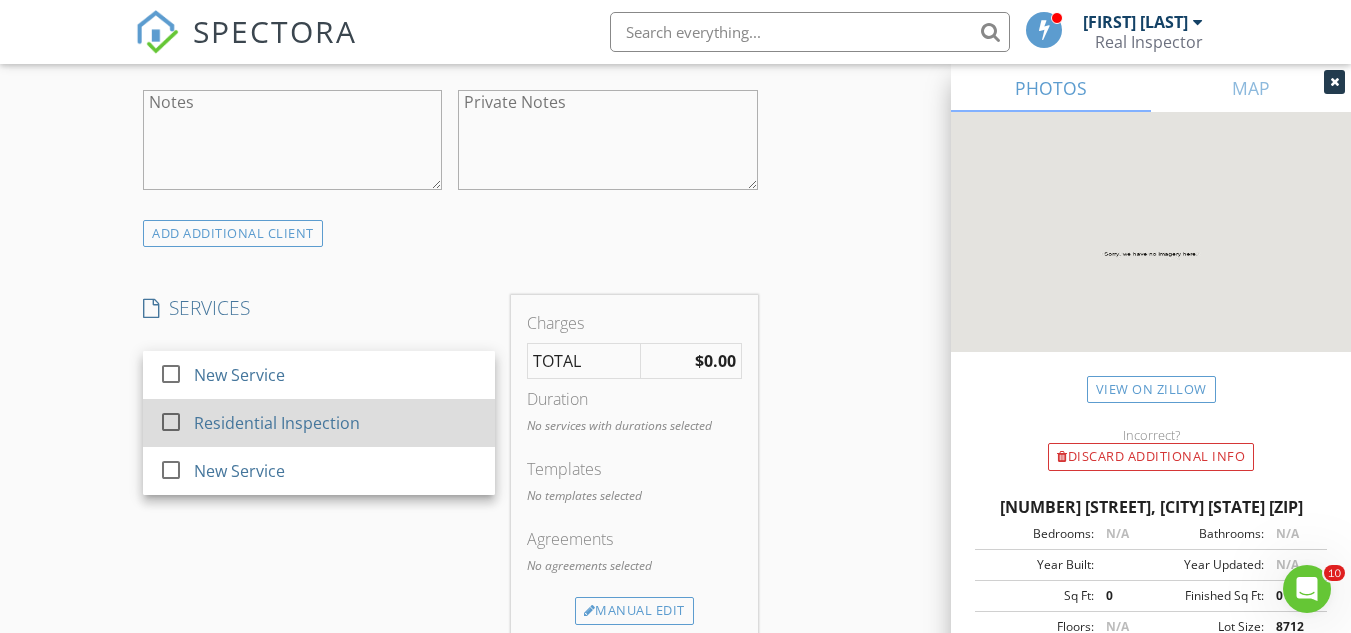 click on "Residential Inspection" at bounding box center (336, 423) 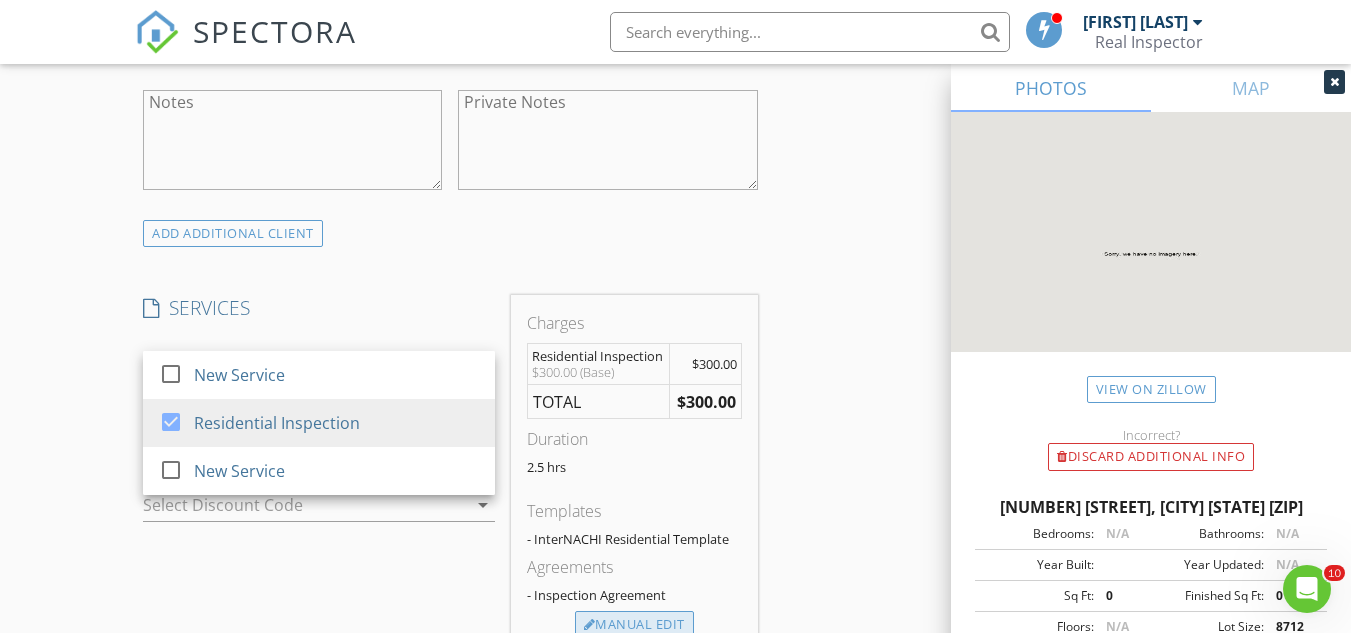click on "Manual Edit" at bounding box center (634, 625) 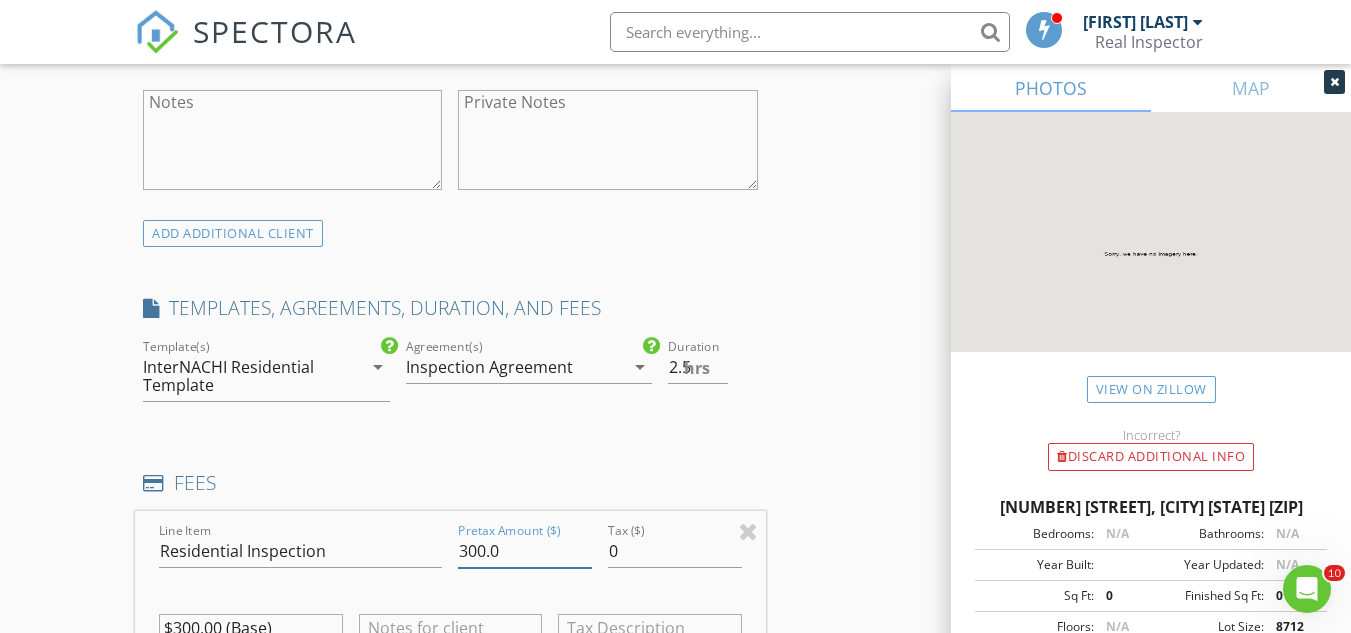 click on "300.0" at bounding box center (525, 551) 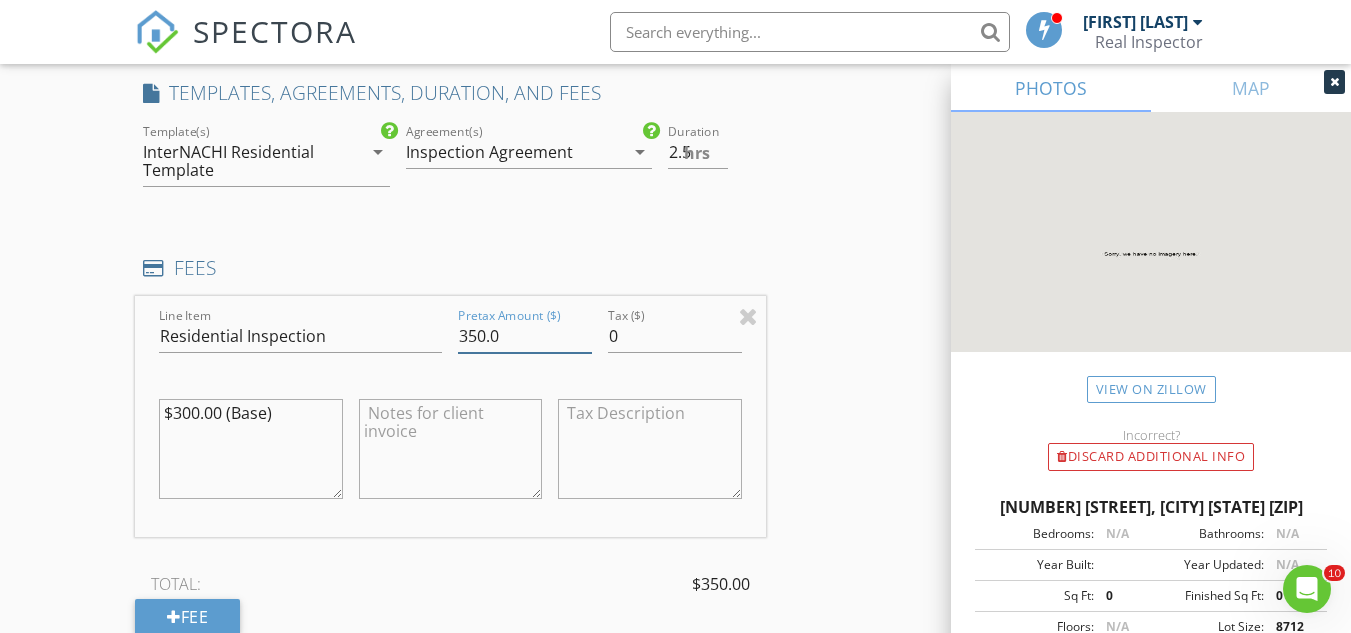 scroll, scrollTop: 1593, scrollLeft: 0, axis: vertical 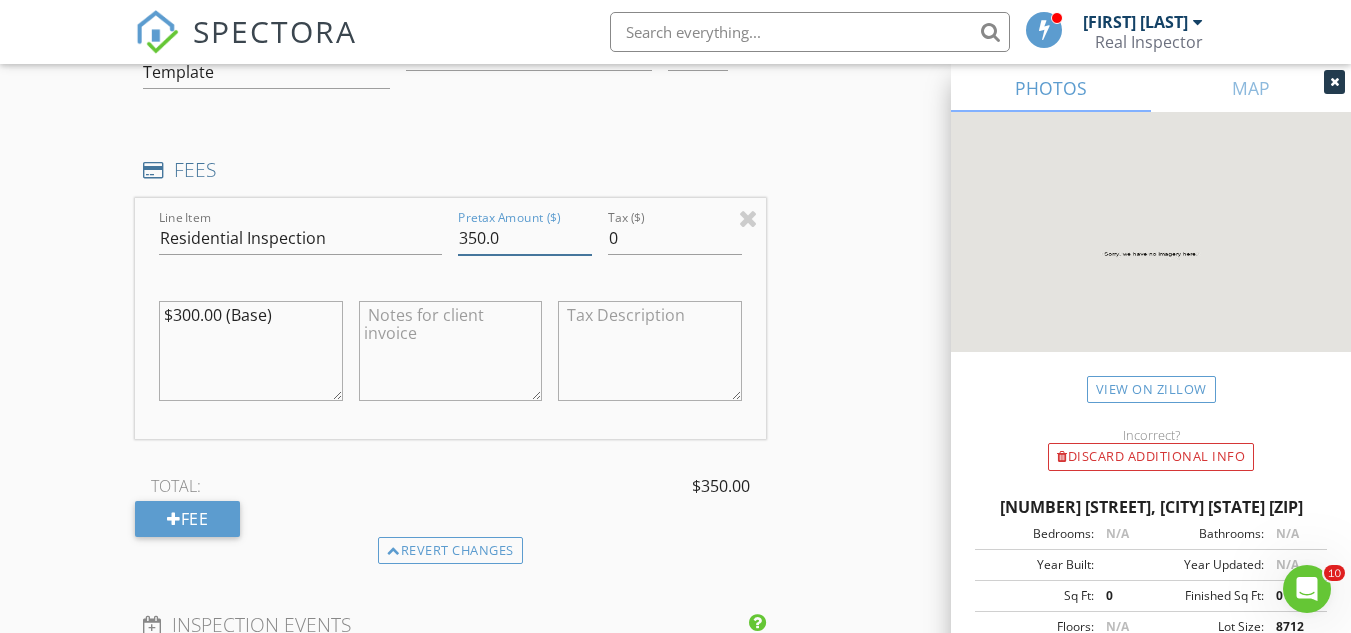type on "350.0" 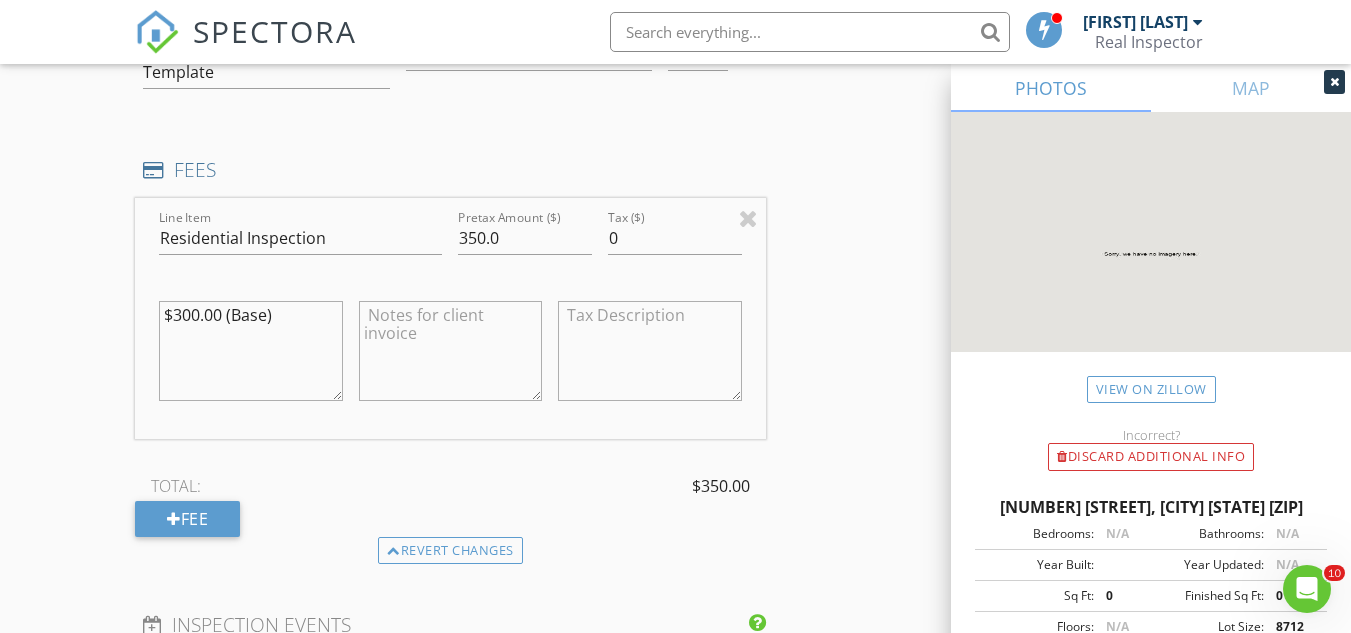 click on "$300.00 (Base)" at bounding box center [250, 351] 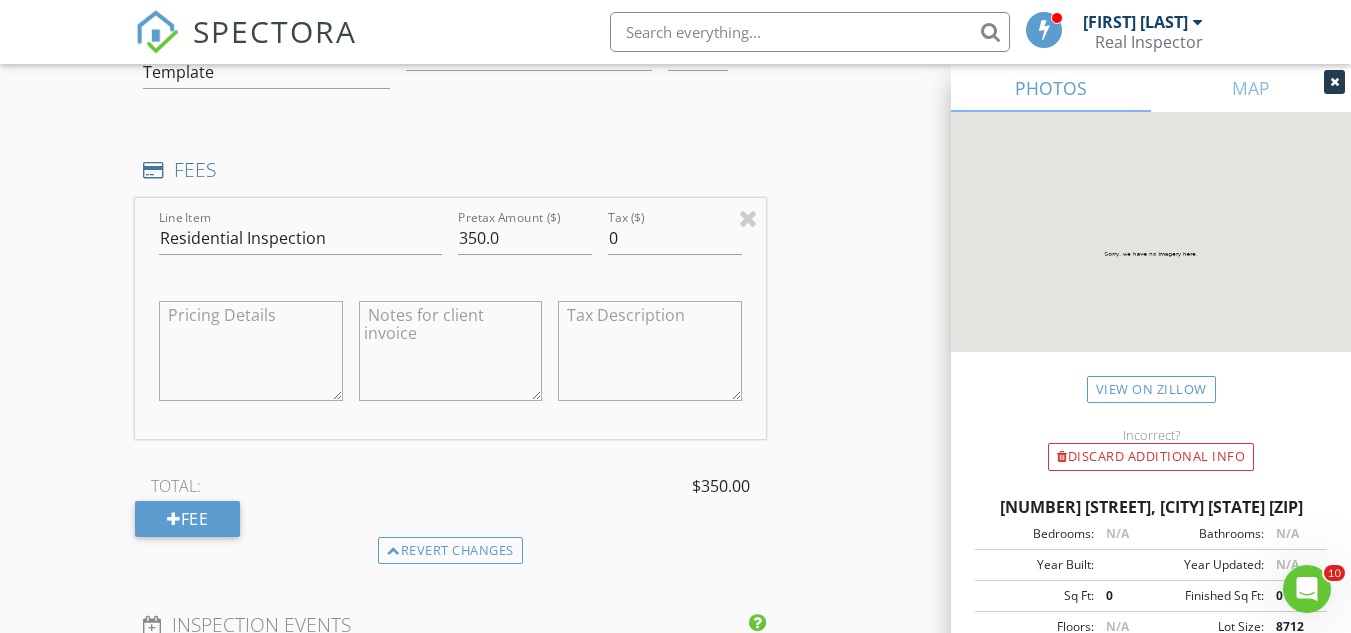 type 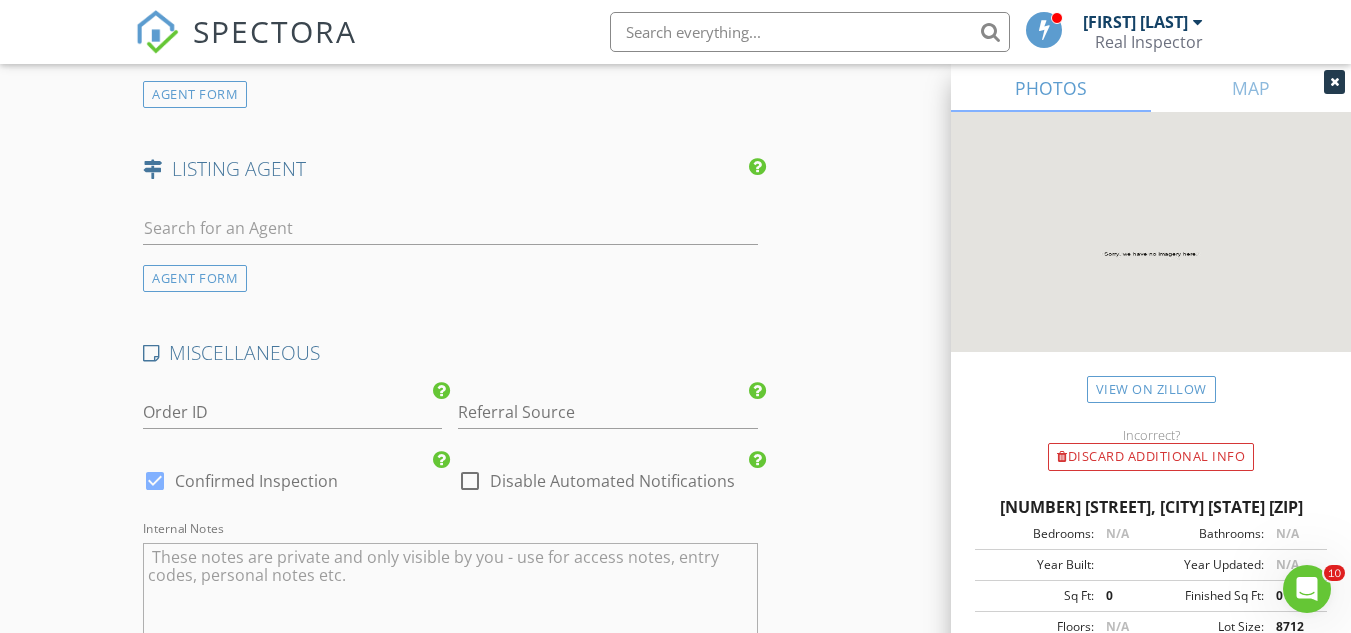 scroll, scrollTop: 2618, scrollLeft: 0, axis: vertical 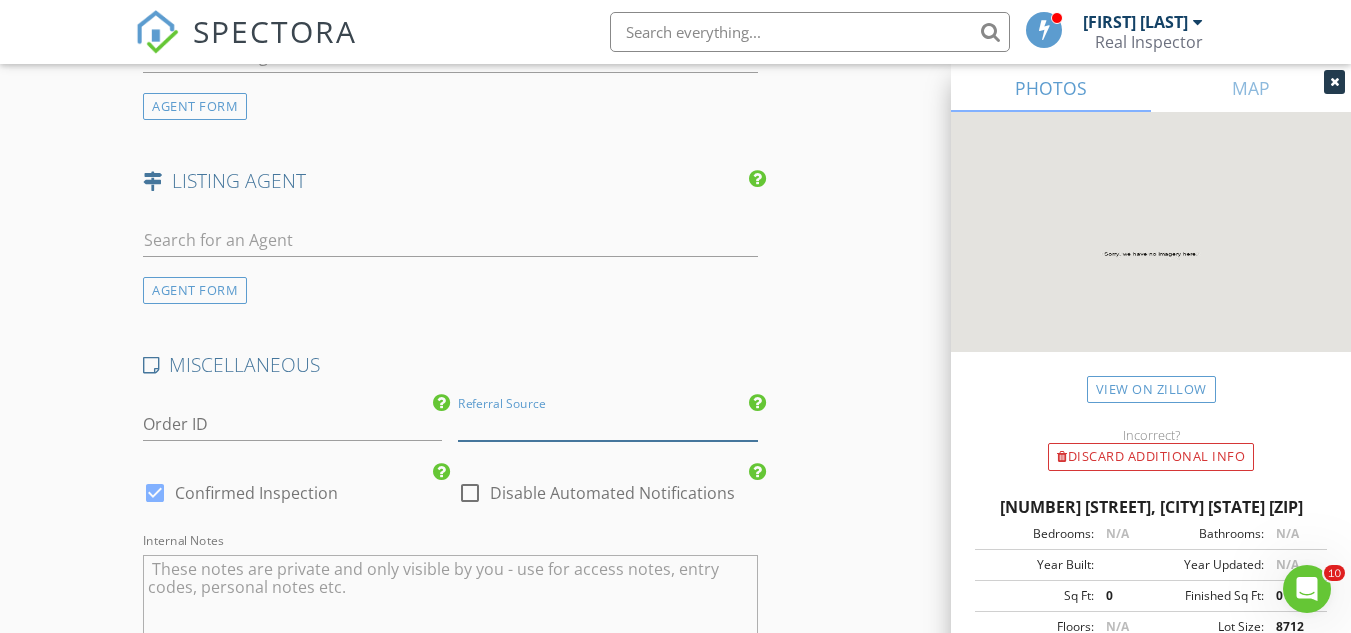 click at bounding box center (607, 424) 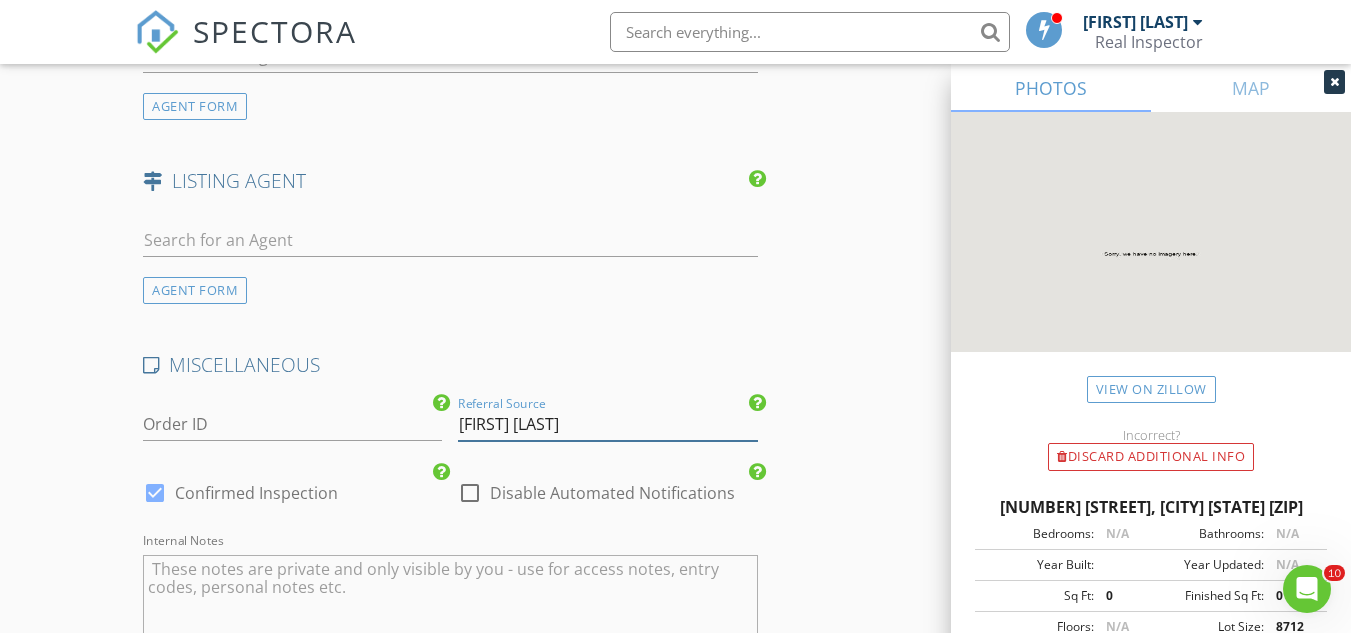 click on "Brenton King" at bounding box center [607, 424] 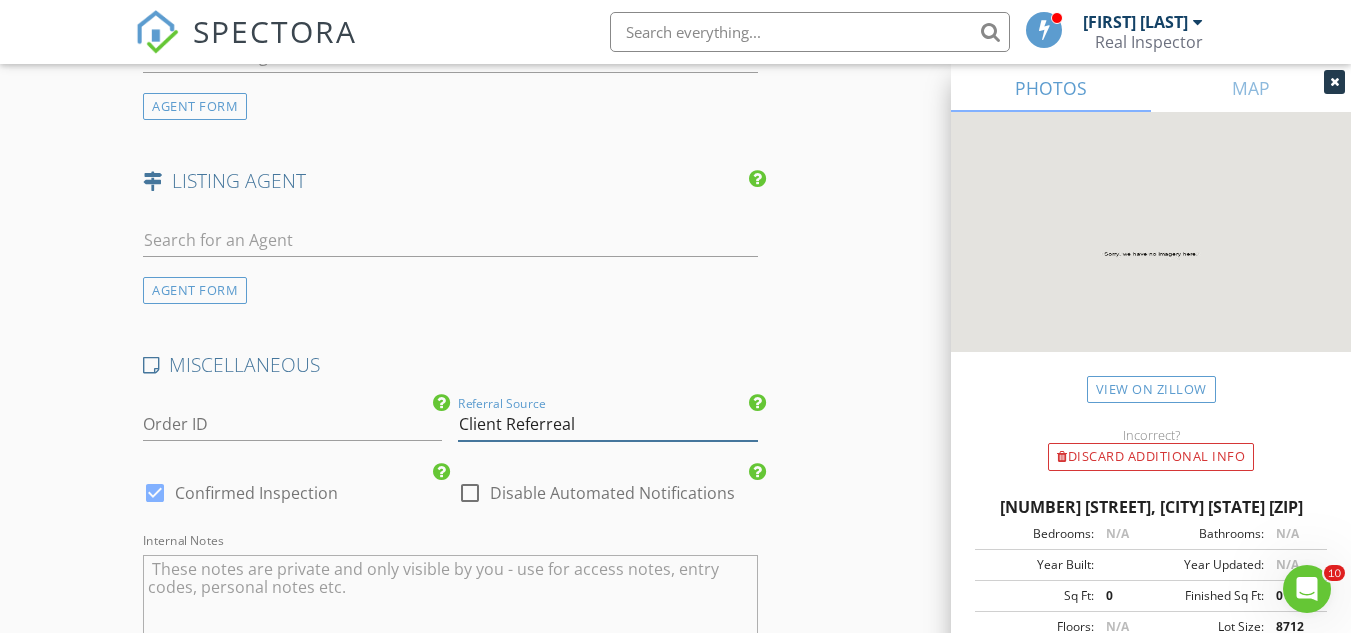 click on "Client Referreal" at bounding box center [607, 424] 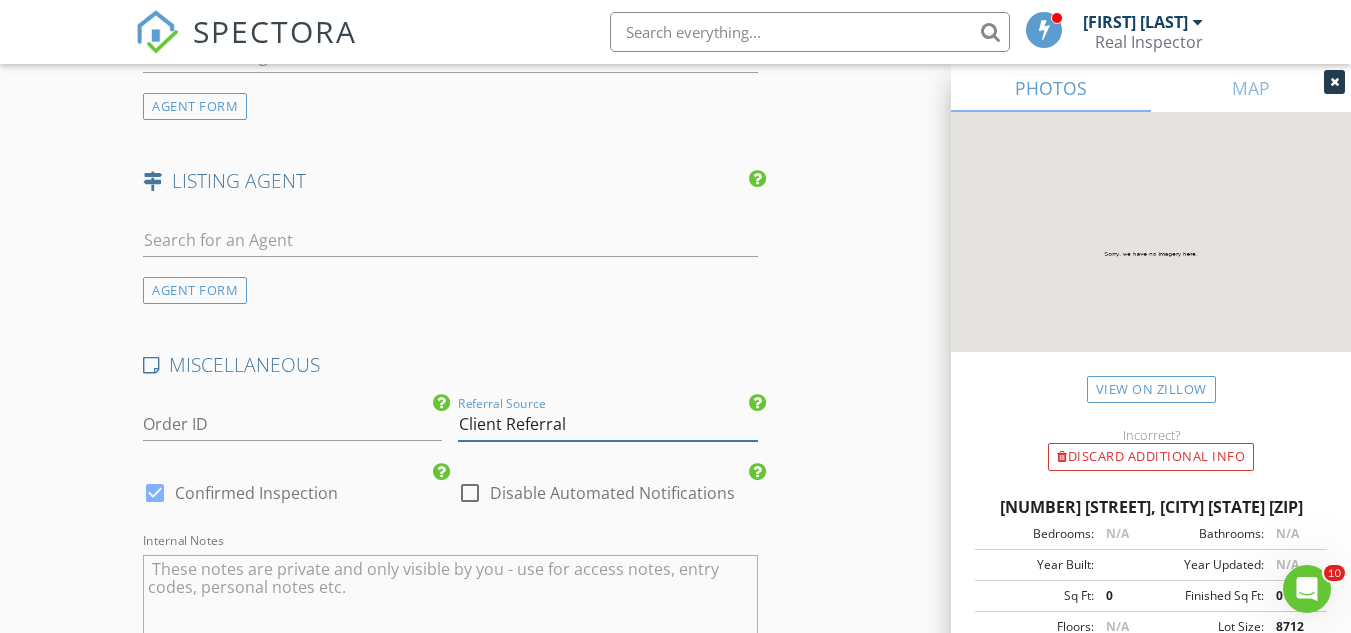 type on "Client Referral" 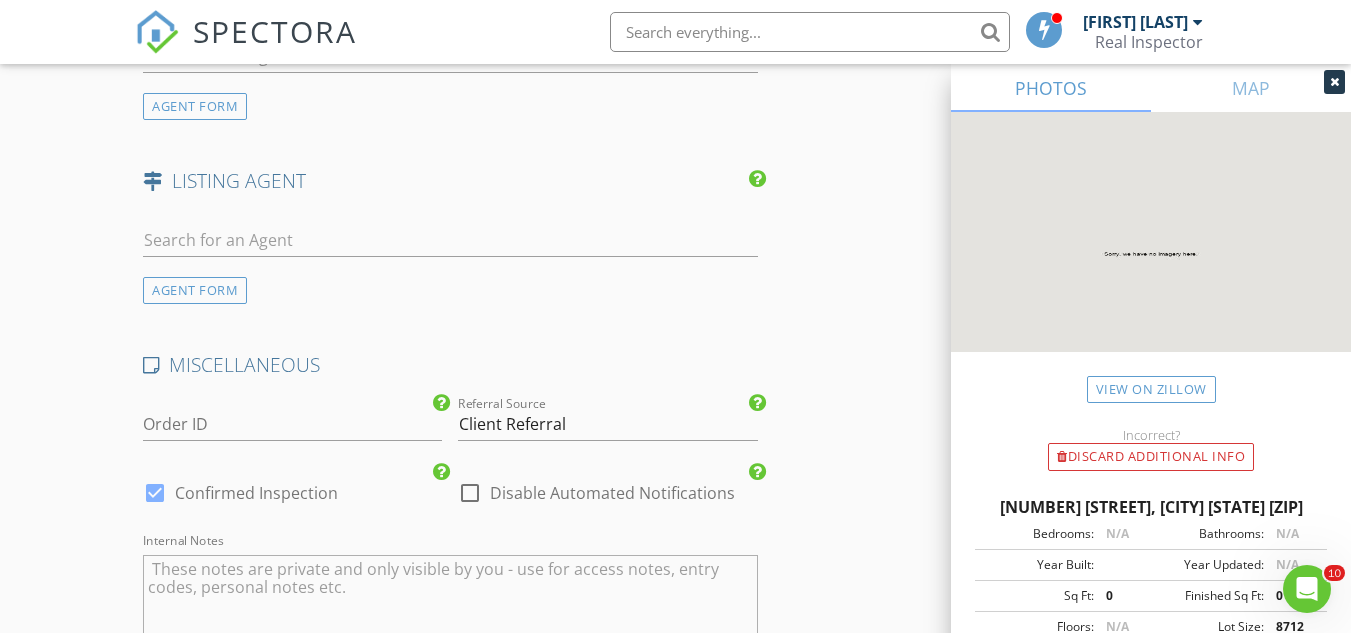 click on "INSPECTOR(S)
check_box   Jarian Jones   PRIMARY   Jarian Jones arrow_drop_down   check_box_outline_blank Jarian Jones specifically requested
Date/Time
08/05/2025 10:30 AM
Location
Address Search       Address 660 Crystal Lake Parkway   Unit   City Hoschton   State GA   Zip 30548   County     Square Feet 0   Year Built   Foundation arrow_drop_down
client
check_box Enable Client CC email for this inspection   Client Search     check_box_outline_blank Client is a Company/Organization     First Name Tyler   Last Name Walder   Email tyewalder42@yahoo.com   CC Email   Phone 706-380-6002   Address   City   State   Zip       Notes   Private Notes
ADD ADDITIONAL client
SERVICES
check_box_outline_blank   New Service   check_box   Residential Inspection   check_box_outline_blank" at bounding box center [675, -694] 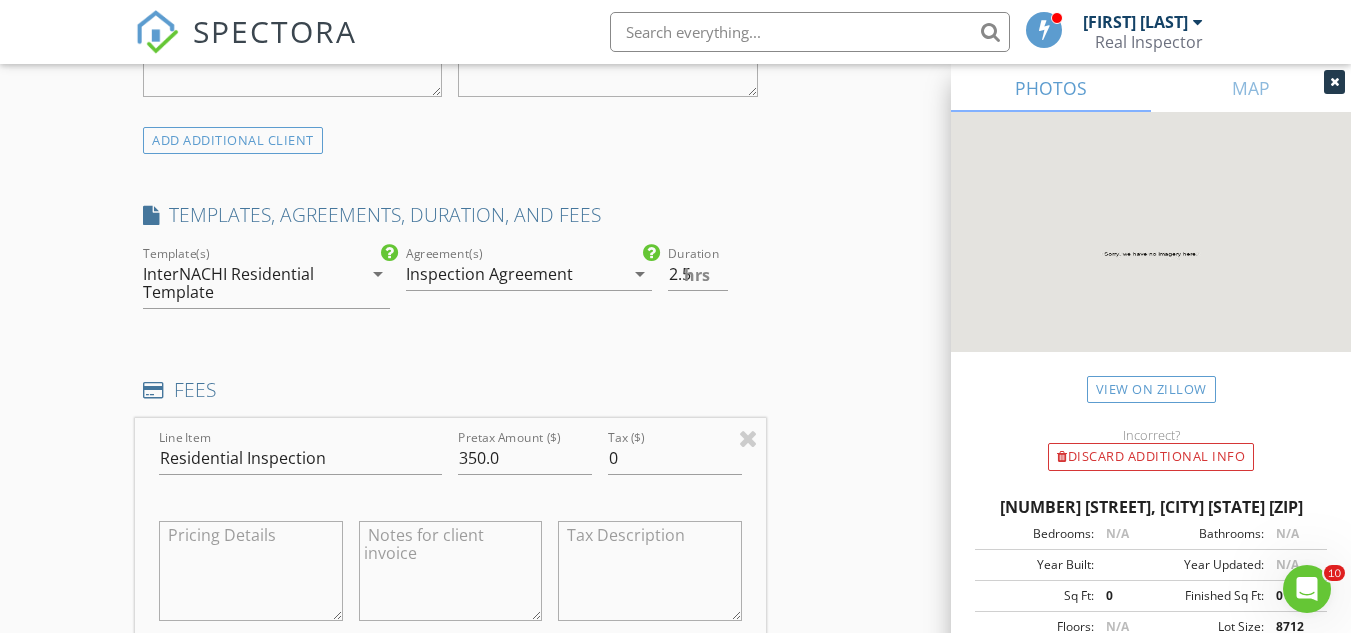scroll, scrollTop: 820, scrollLeft: 0, axis: vertical 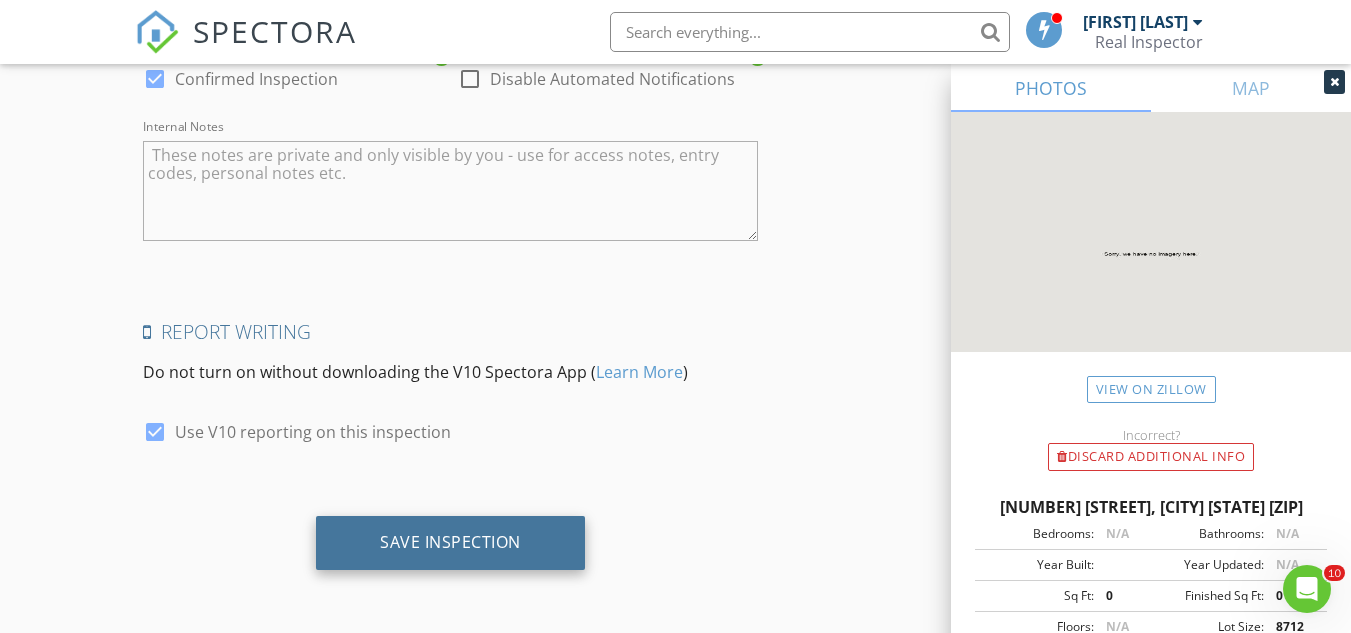 click on "Save Inspection" at bounding box center [450, 543] 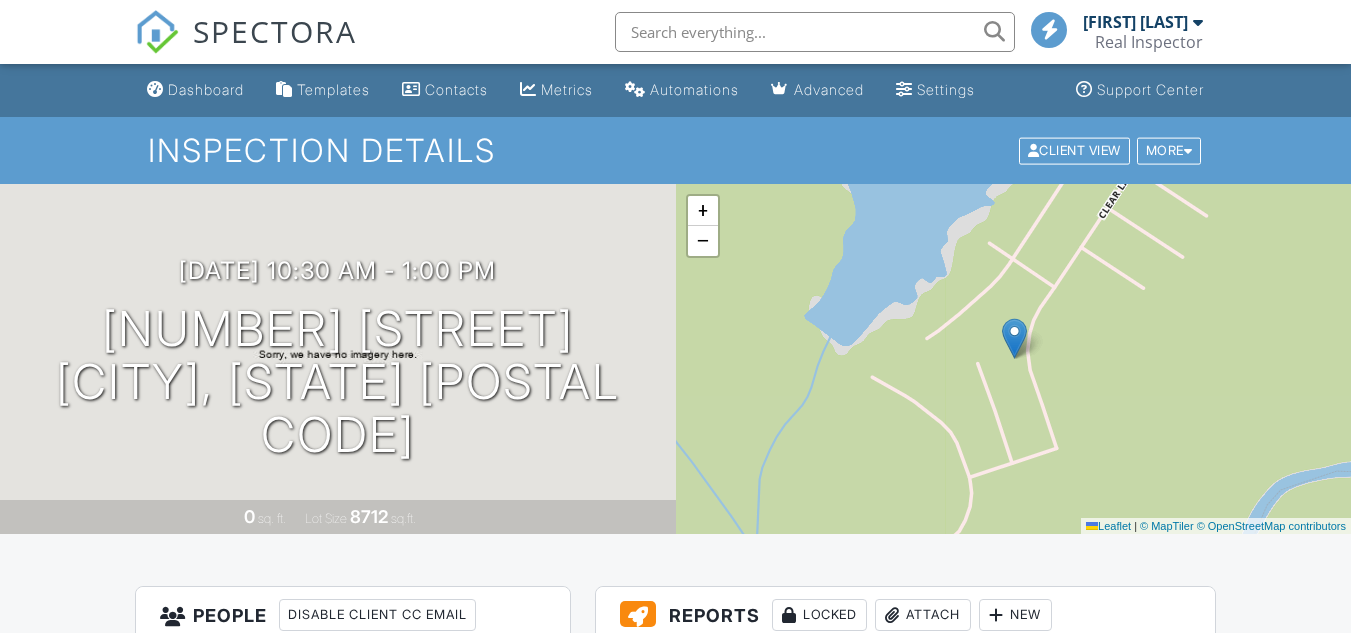 scroll, scrollTop: 0, scrollLeft: 0, axis: both 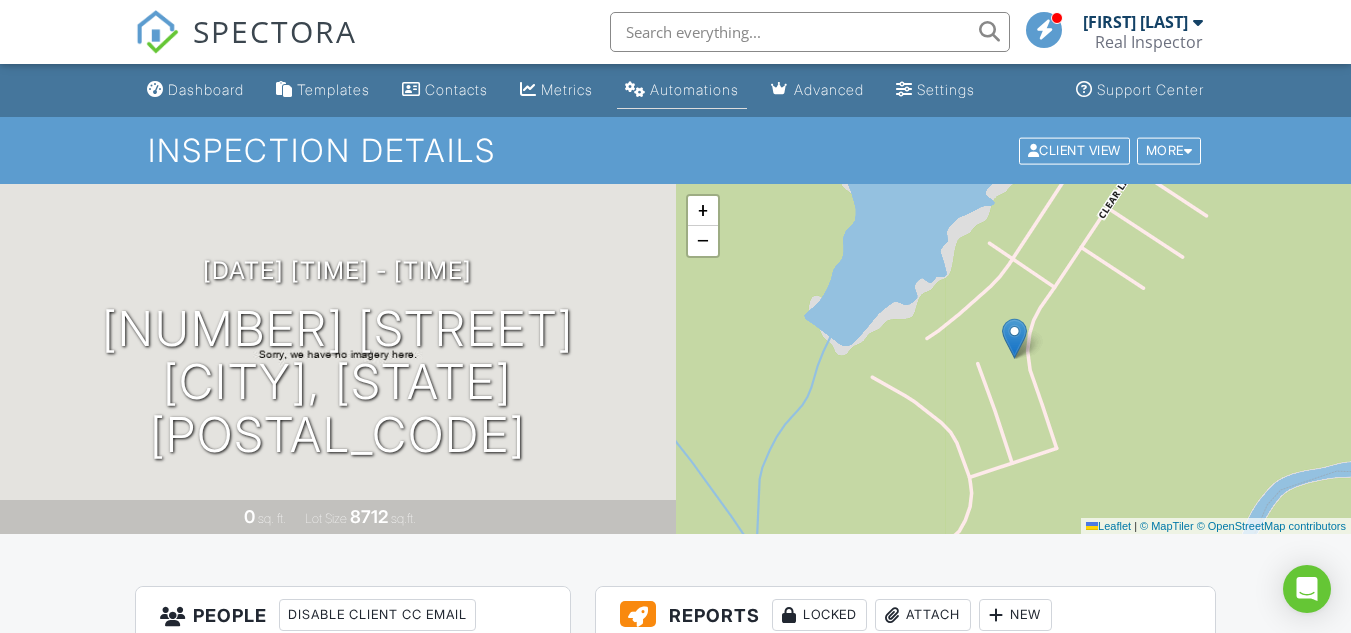 click on "Automations" at bounding box center (682, 90) 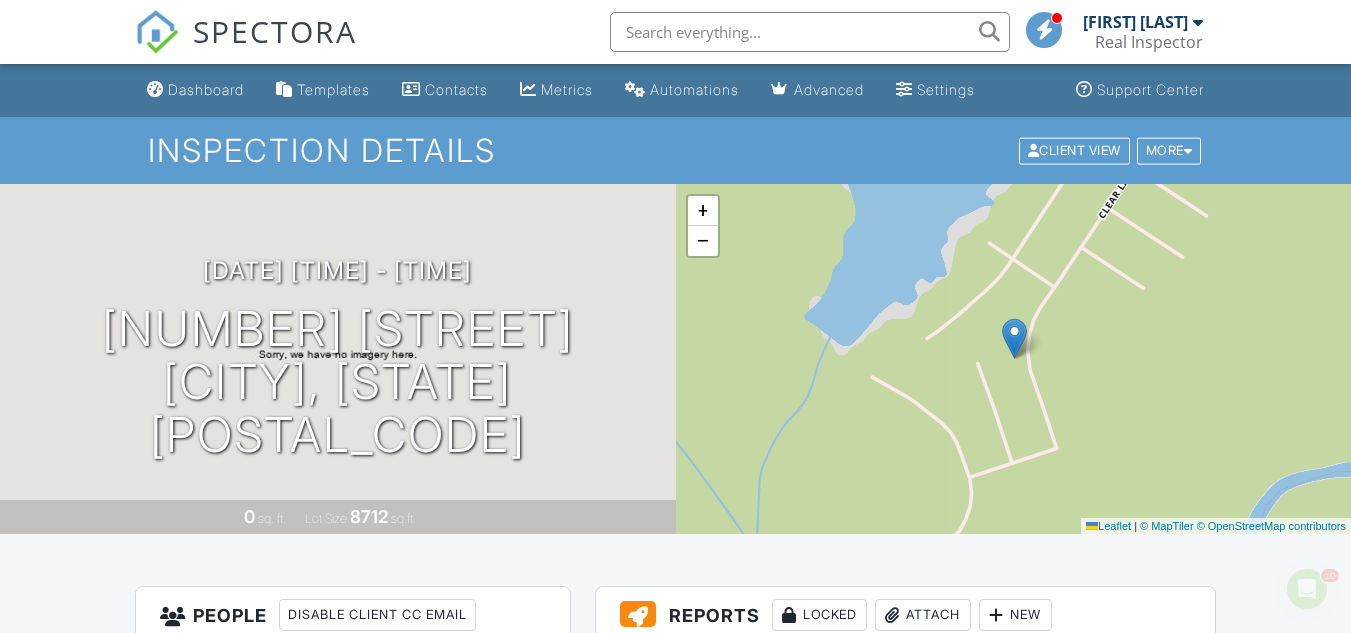 scroll, scrollTop: 0, scrollLeft: 0, axis: both 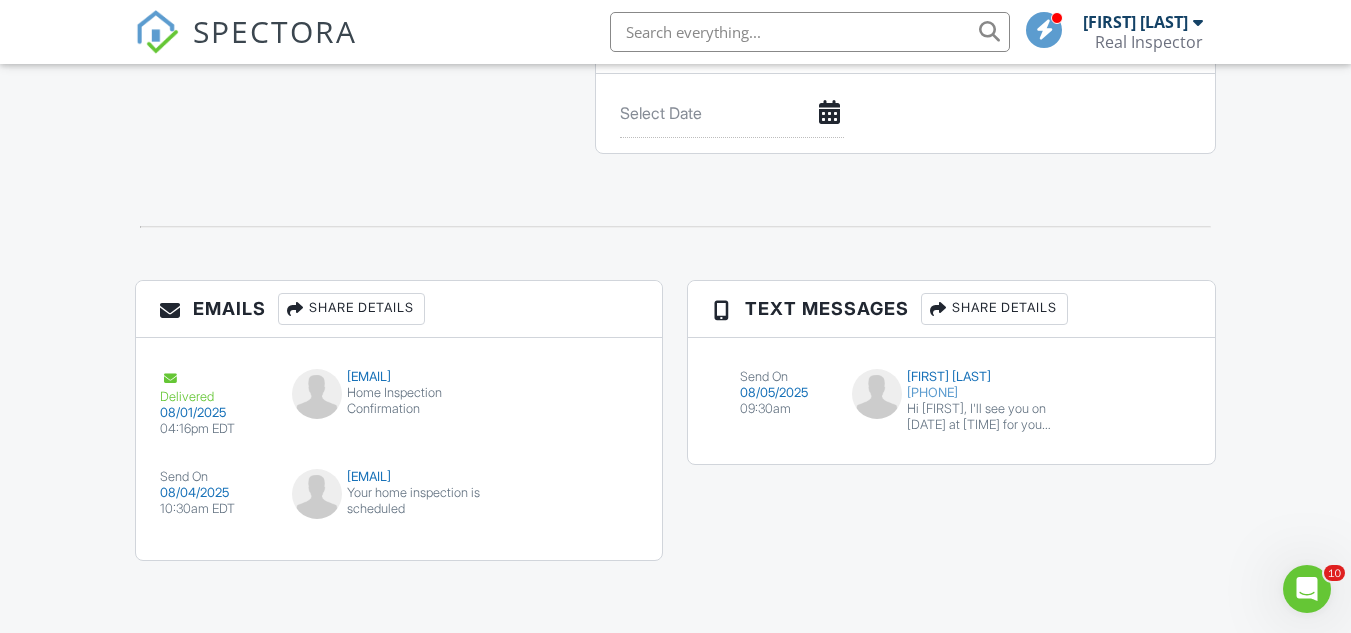 click on "Share Details" at bounding box center [994, 309] 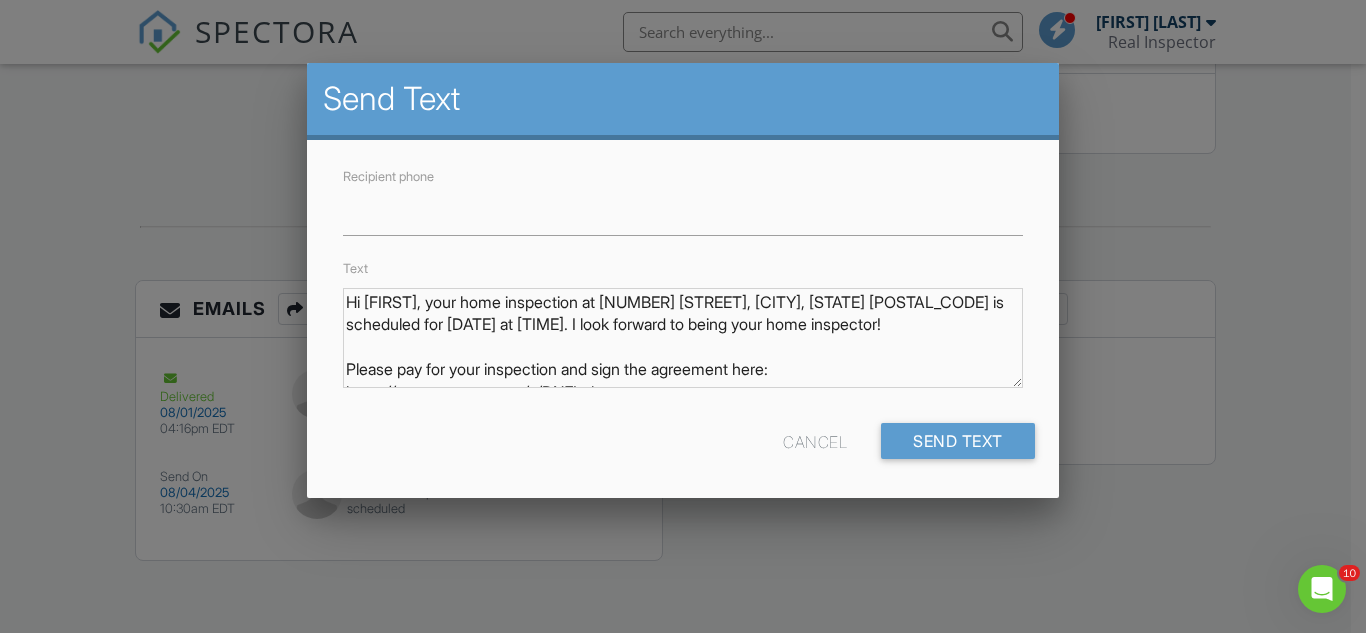 click on "Cancel" at bounding box center [815, 441] 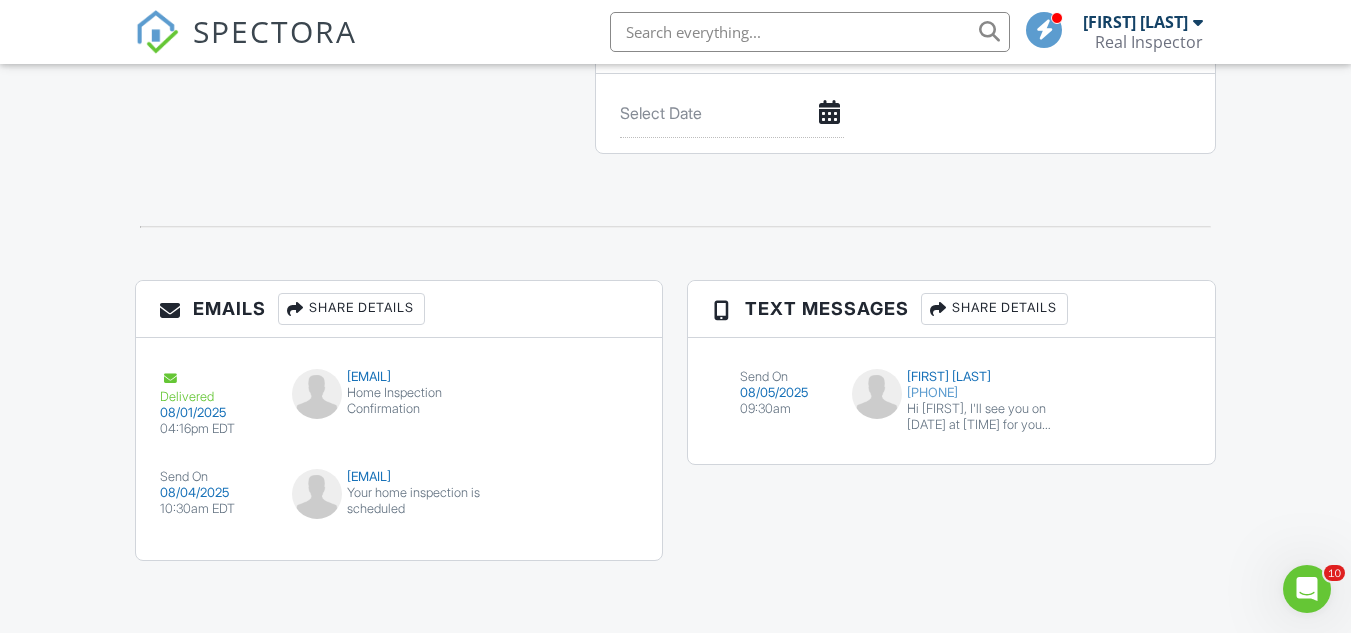 click on "SPECTORA" at bounding box center (275, 31) 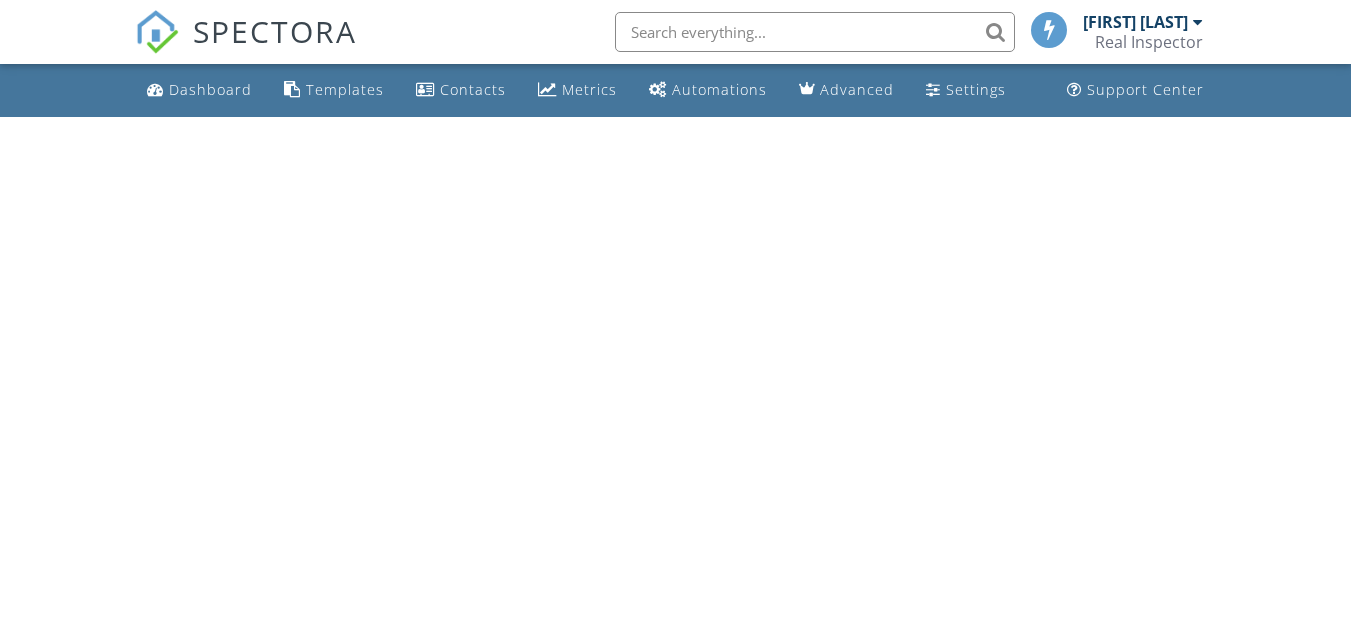 scroll, scrollTop: 0, scrollLeft: 0, axis: both 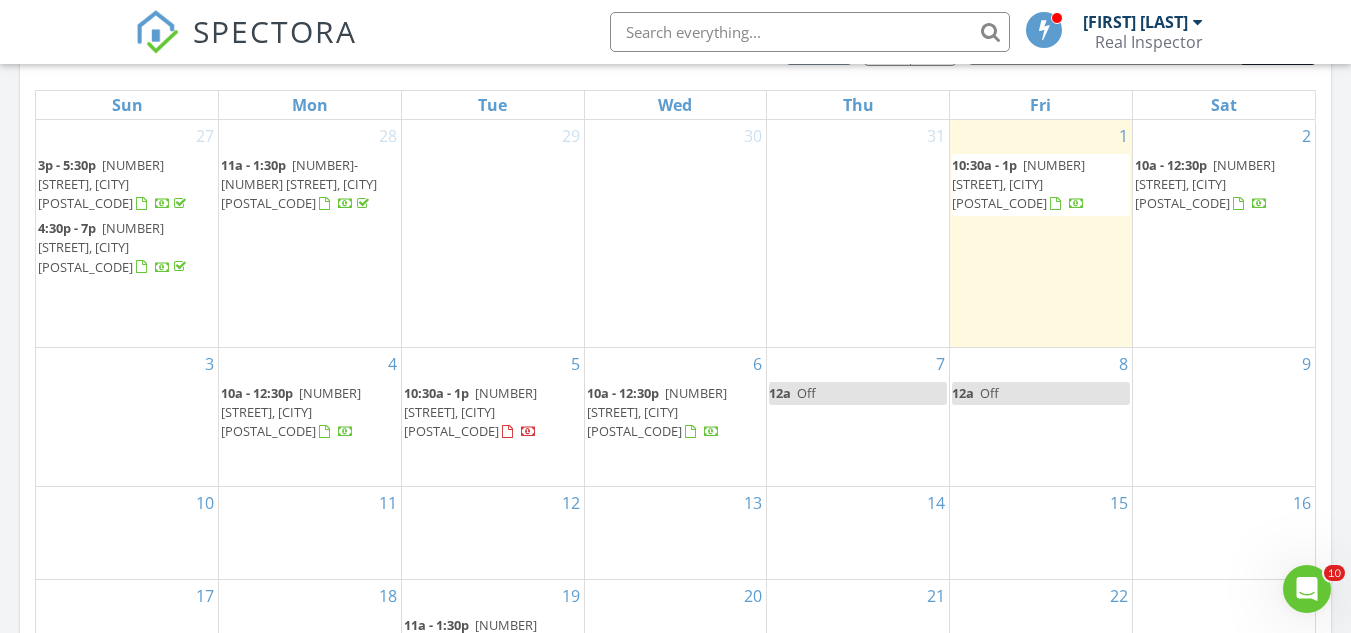 click on "[NUMBER] [STREET], [CITY] [POSTAL_CODE]" at bounding box center (1018, 184) 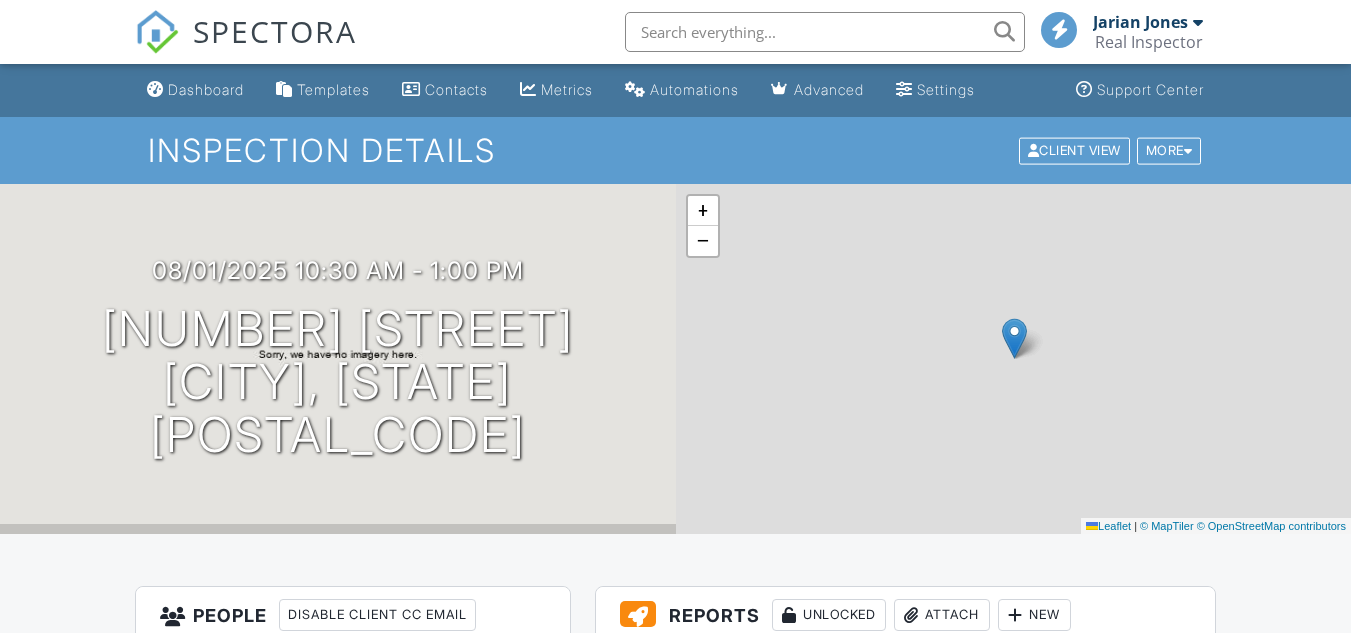 scroll, scrollTop: 553, scrollLeft: 0, axis: vertical 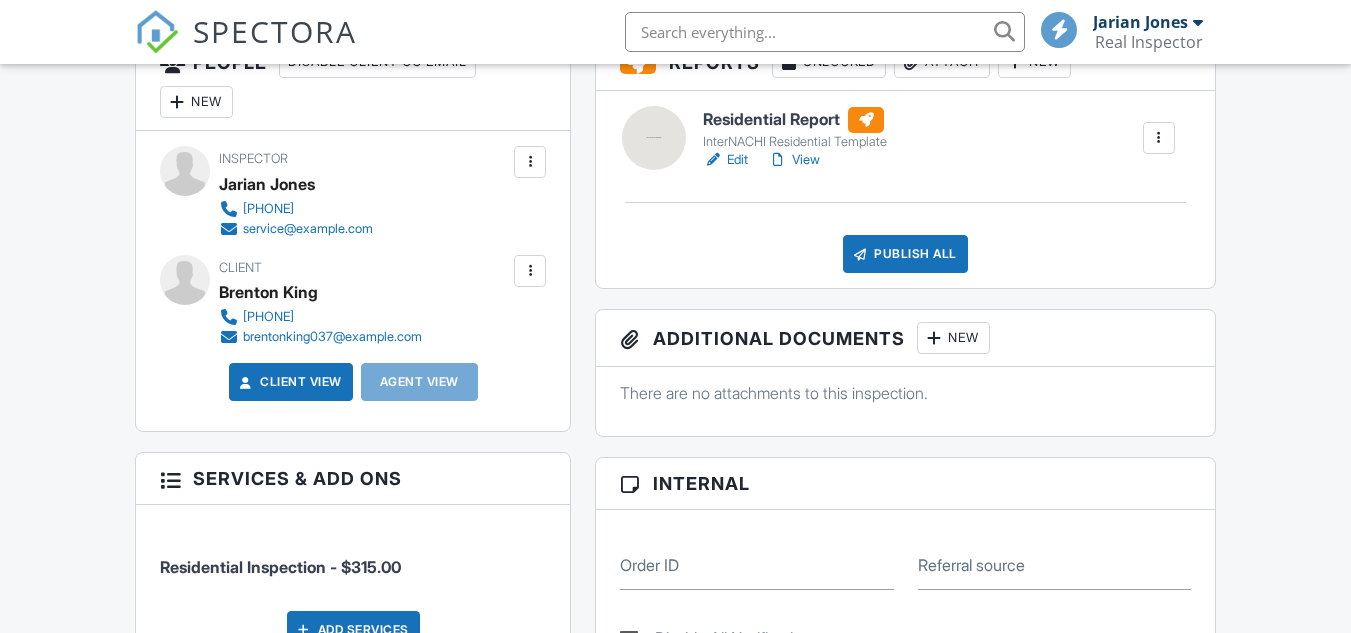 click on "Edit" at bounding box center (725, 160) 